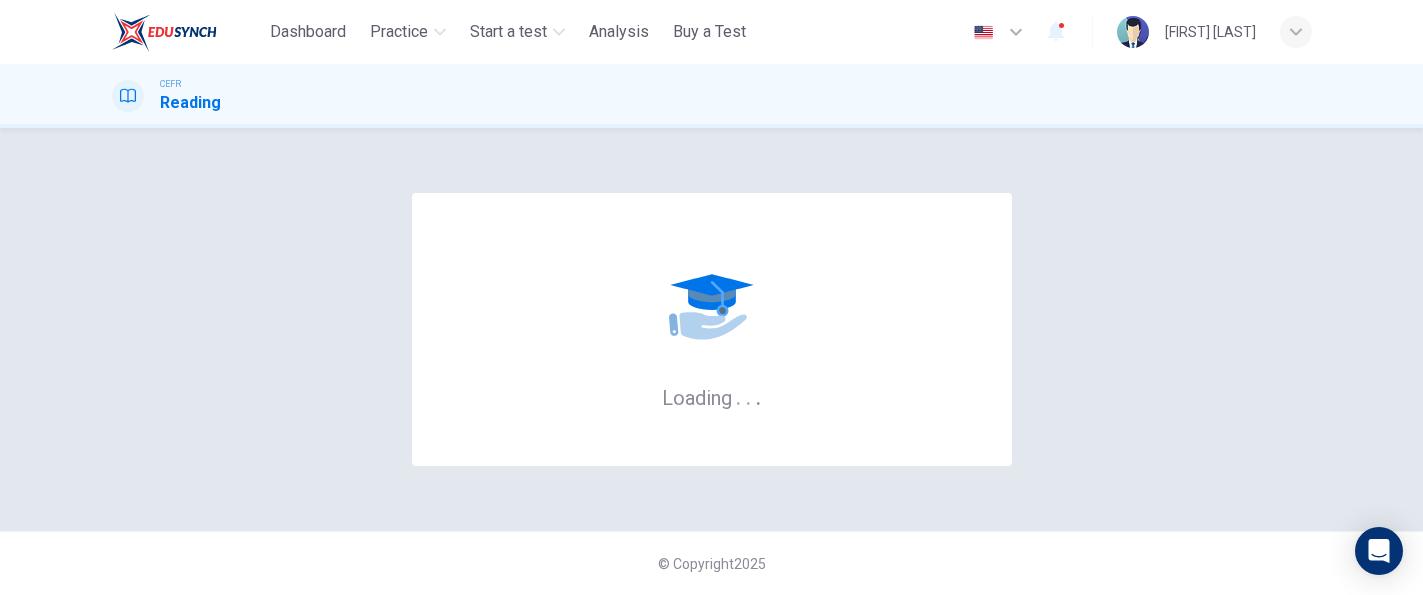 scroll, scrollTop: 0, scrollLeft: 0, axis: both 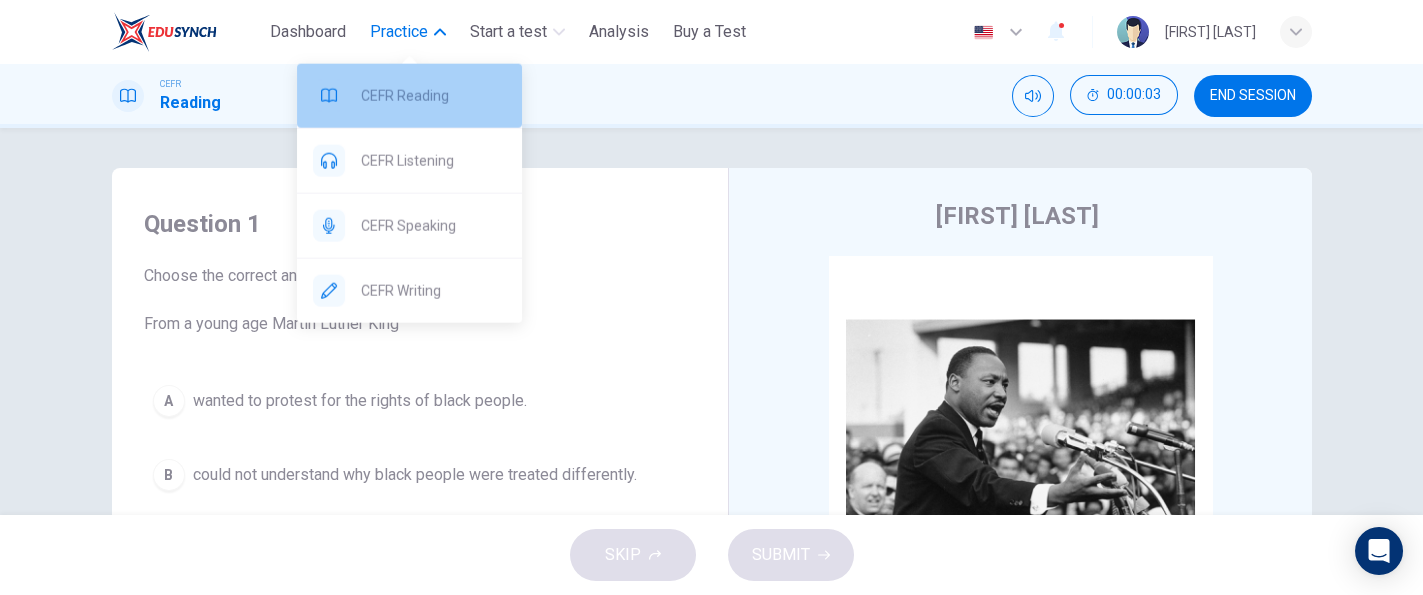 click on "CEFR Reading" at bounding box center (409, 96) 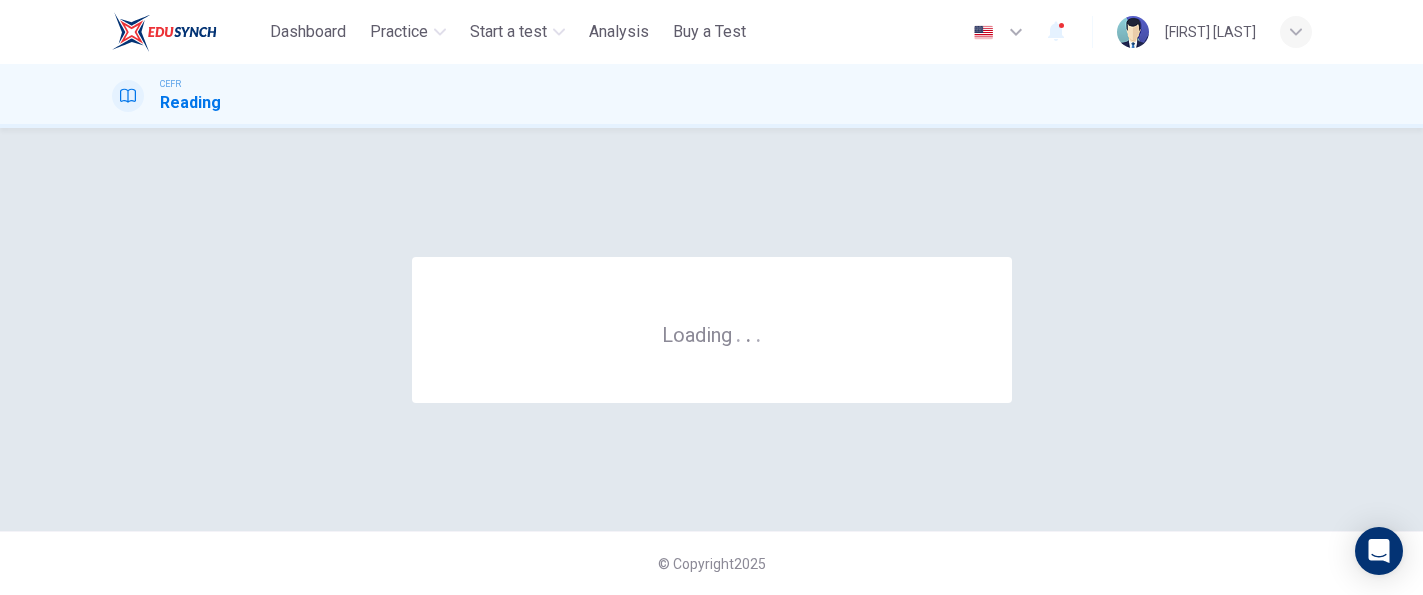 scroll, scrollTop: 0, scrollLeft: 0, axis: both 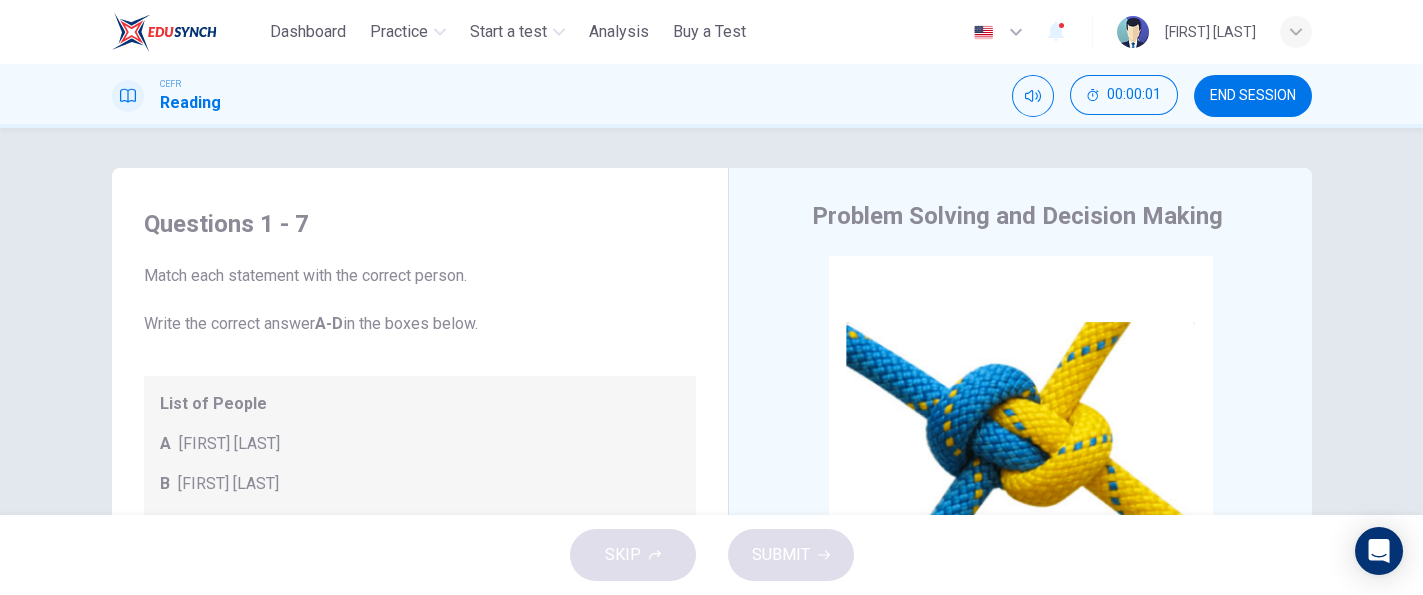 click on "END SESSION" at bounding box center [1253, 96] 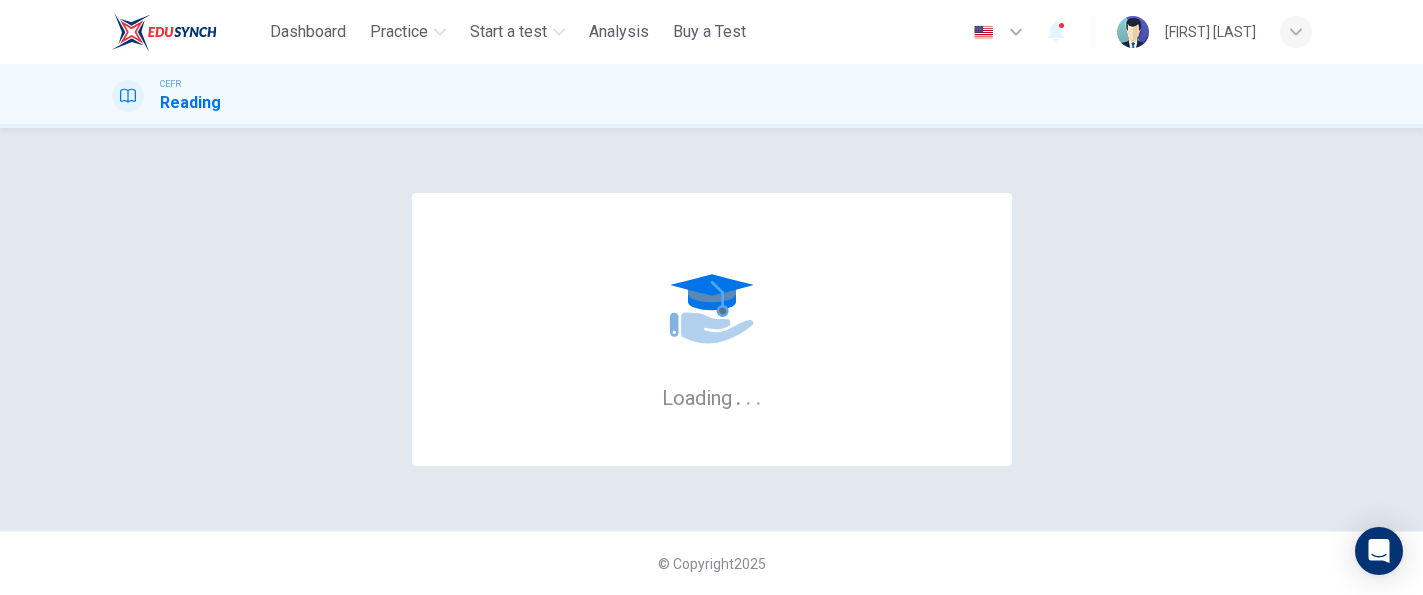 scroll, scrollTop: 0, scrollLeft: 0, axis: both 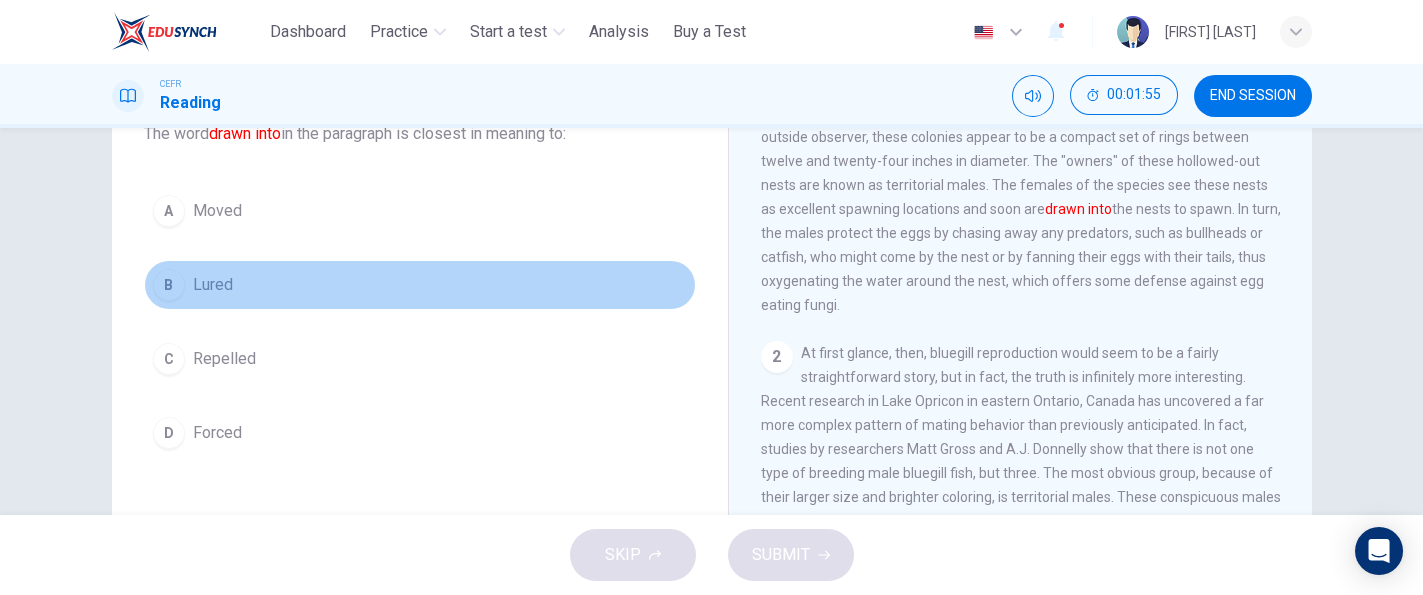 click on "B" at bounding box center [169, 285] 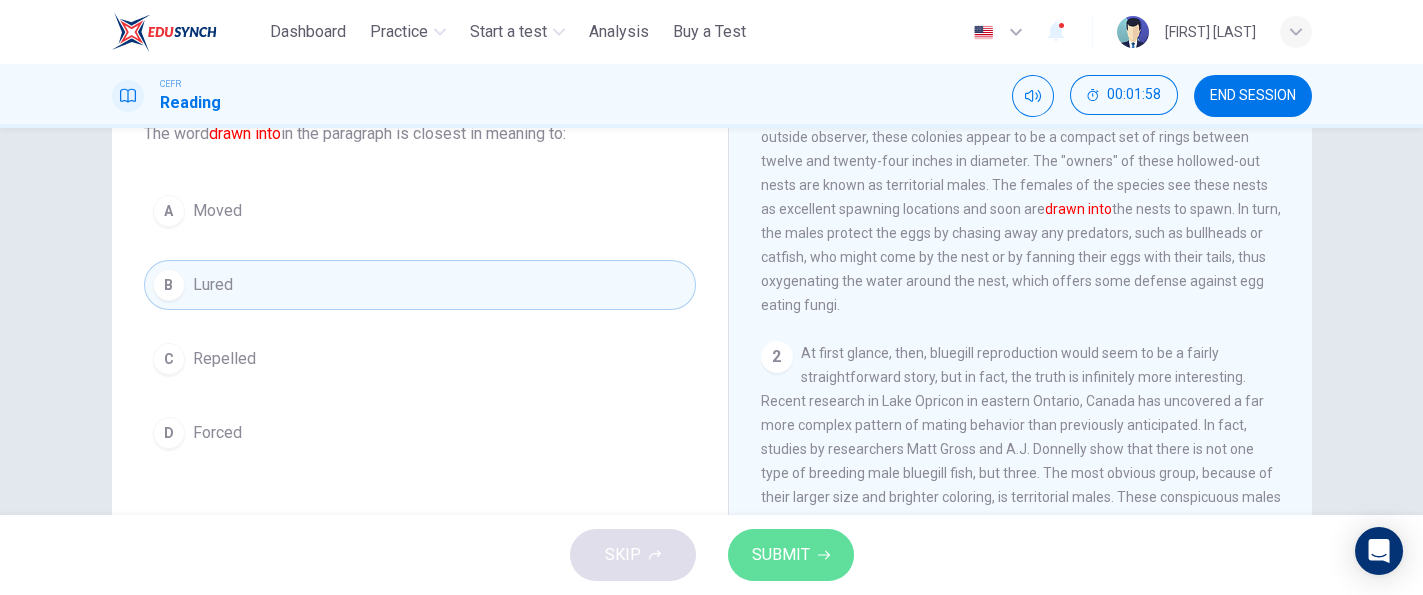click on "SUBMIT" at bounding box center (791, 555) 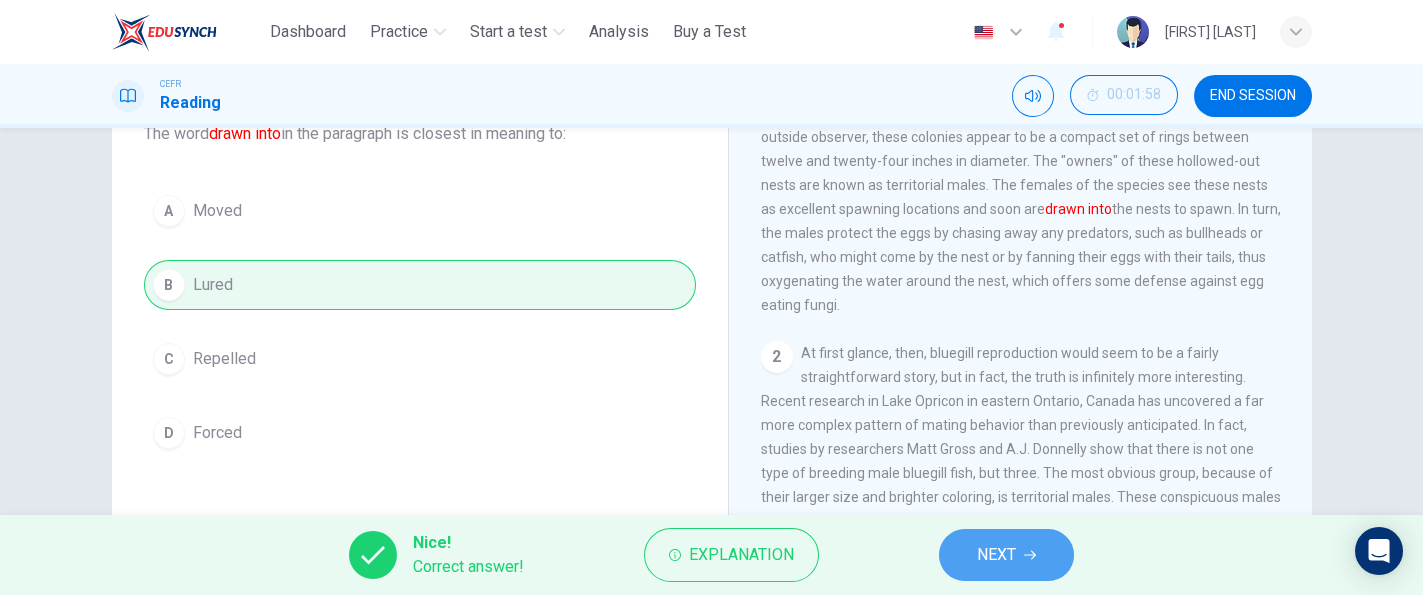 click on "NEXT" at bounding box center (1006, 555) 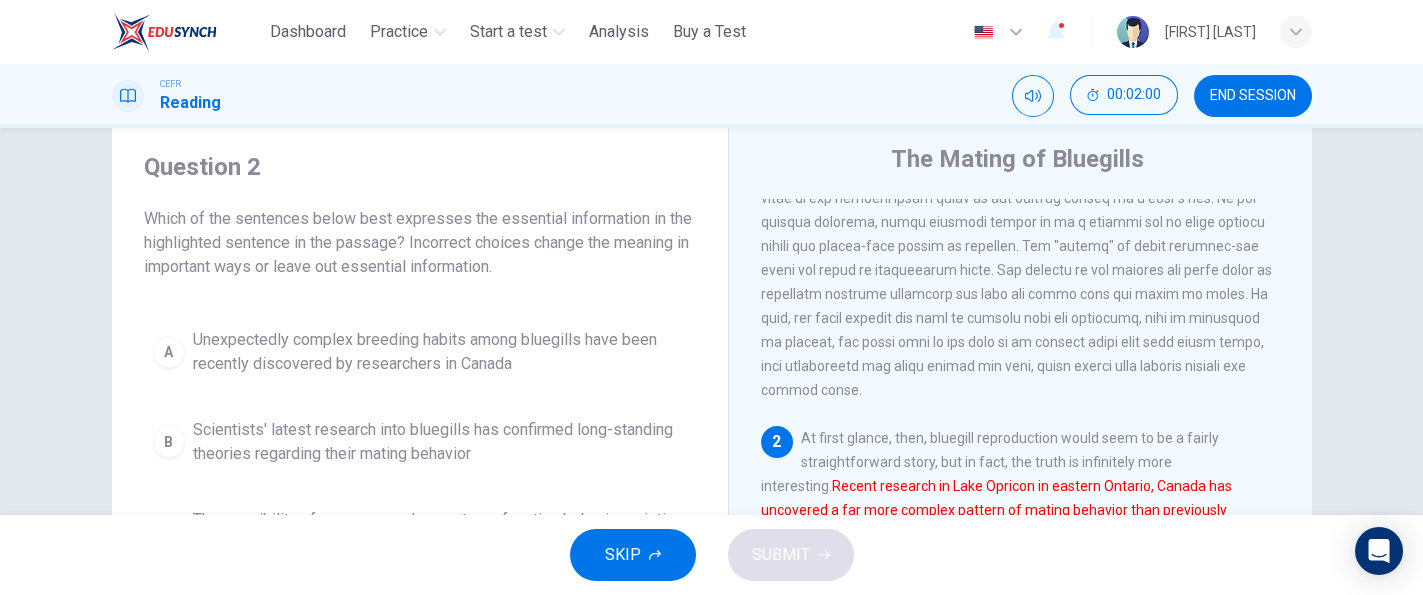 scroll, scrollTop: 8, scrollLeft: 0, axis: vertical 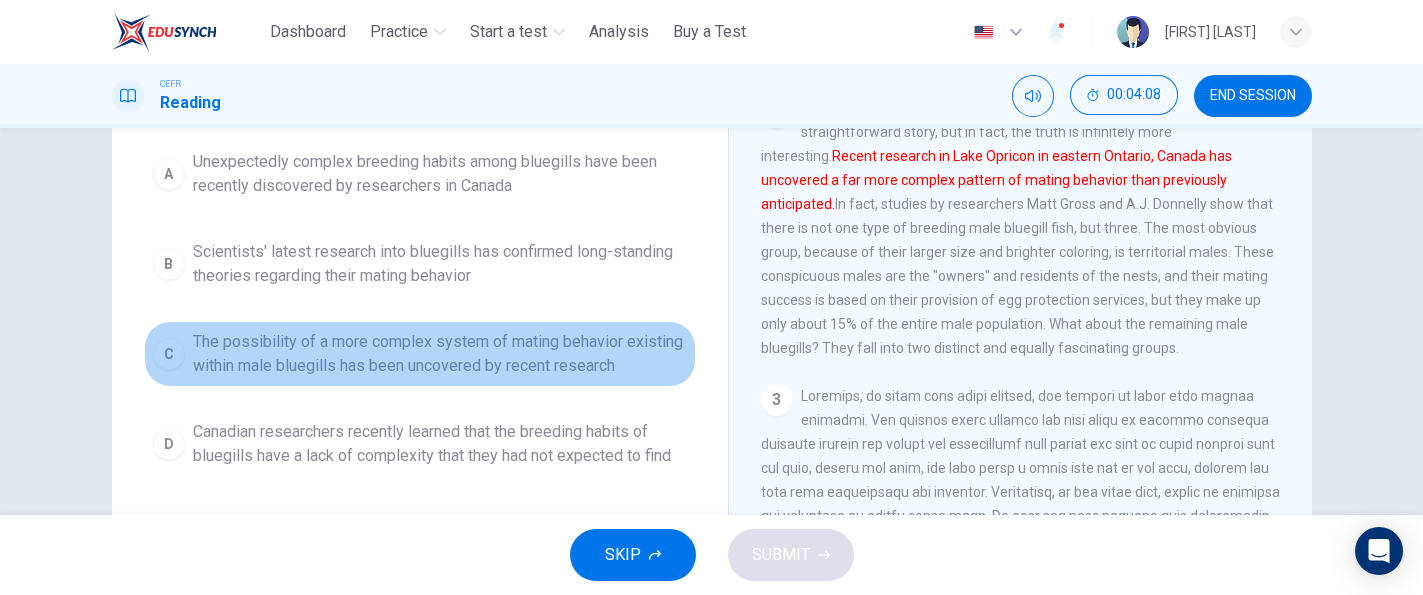 click on "The possibility of a more complex system of mating behavior existing within male bluegills has been uncovered by recent research" at bounding box center [440, 354] 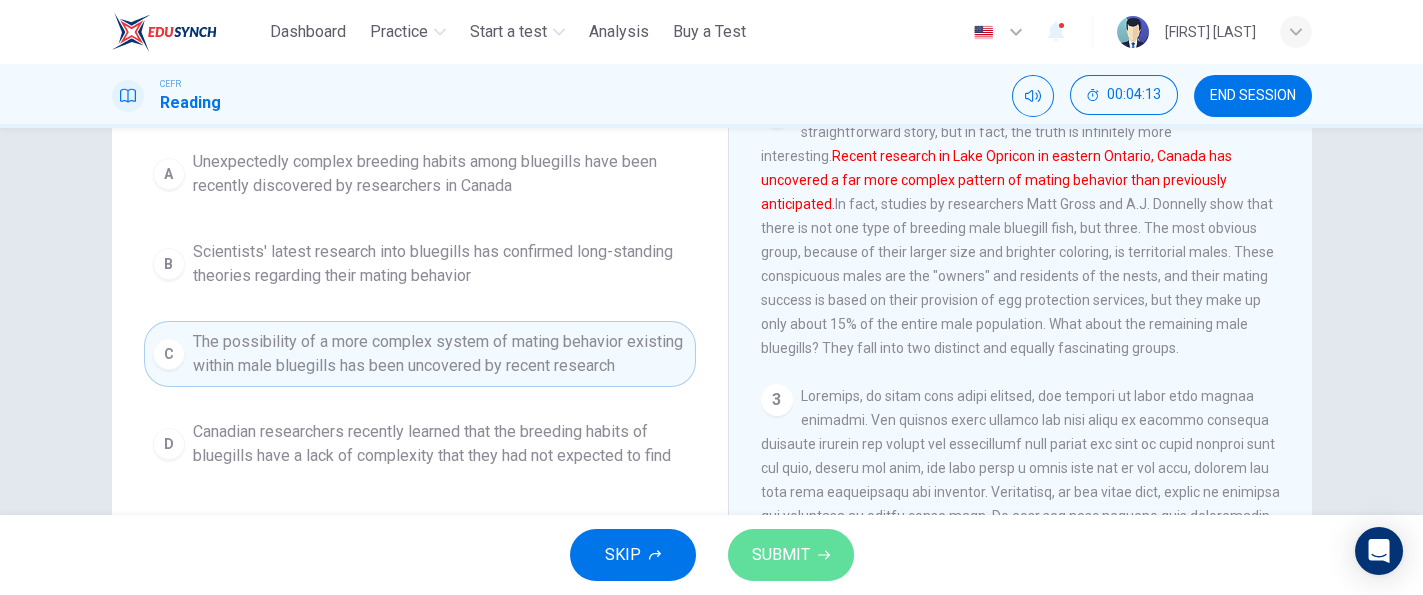 click on "SUBMIT" at bounding box center [791, 555] 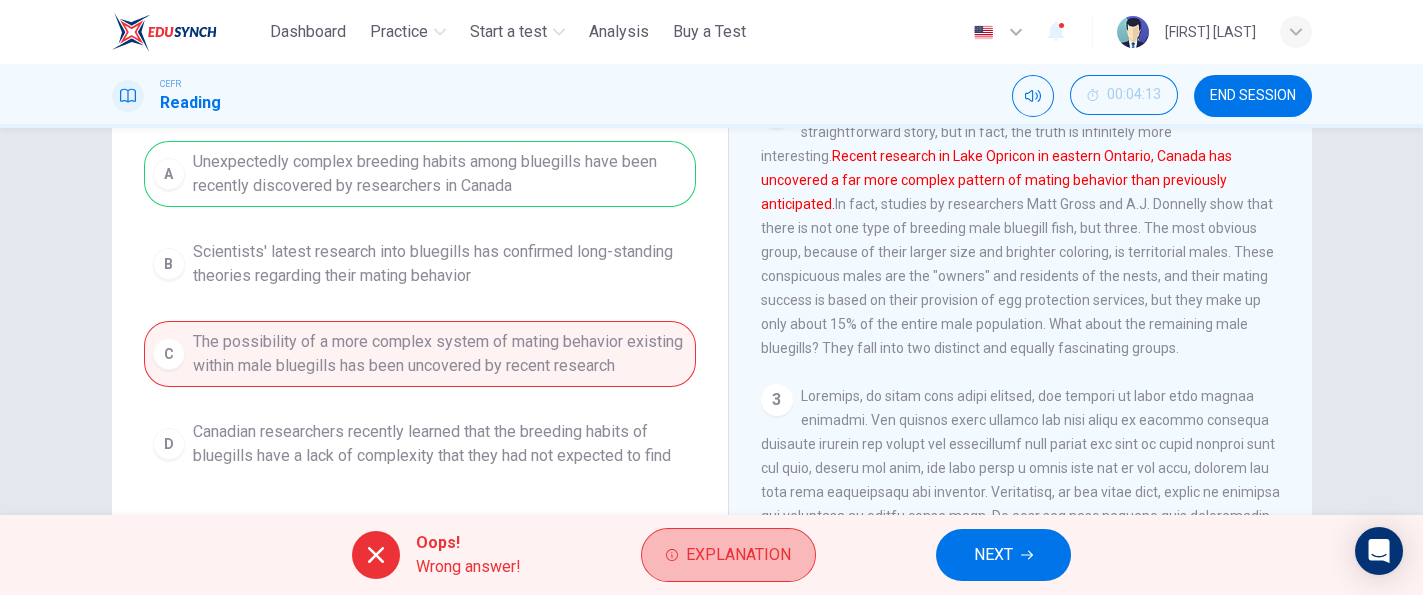 click on "Explanation" at bounding box center (728, 555) 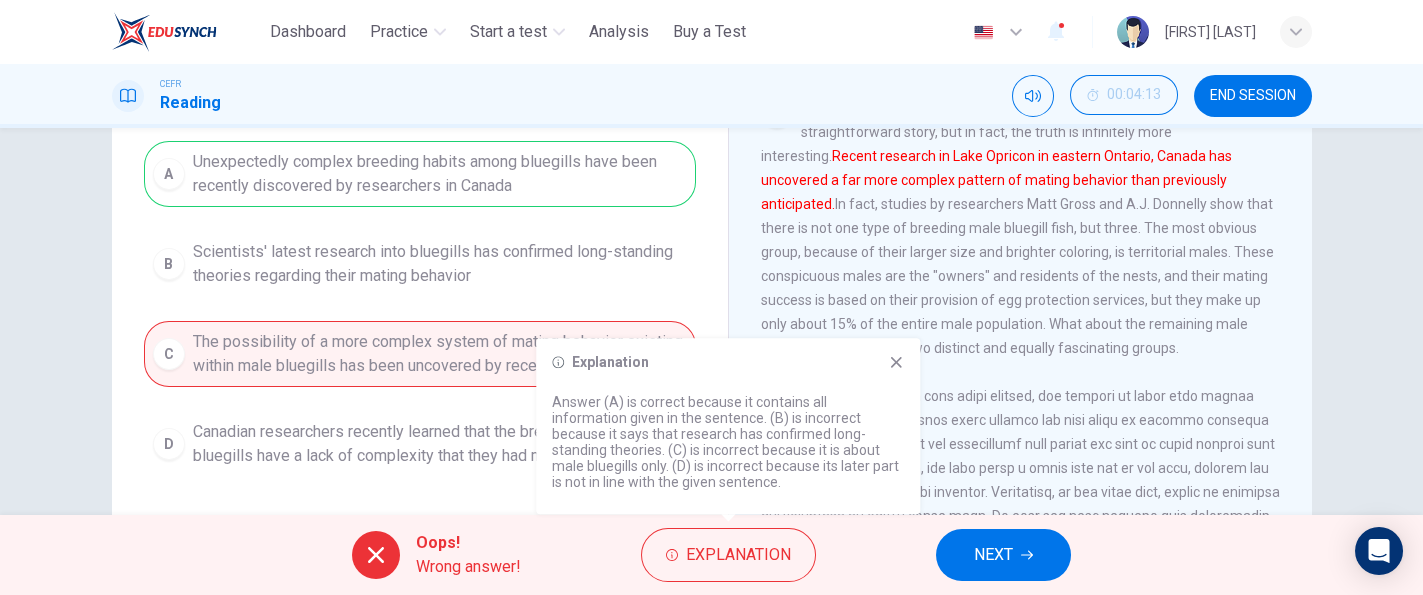 click at bounding box center [1020, 552] 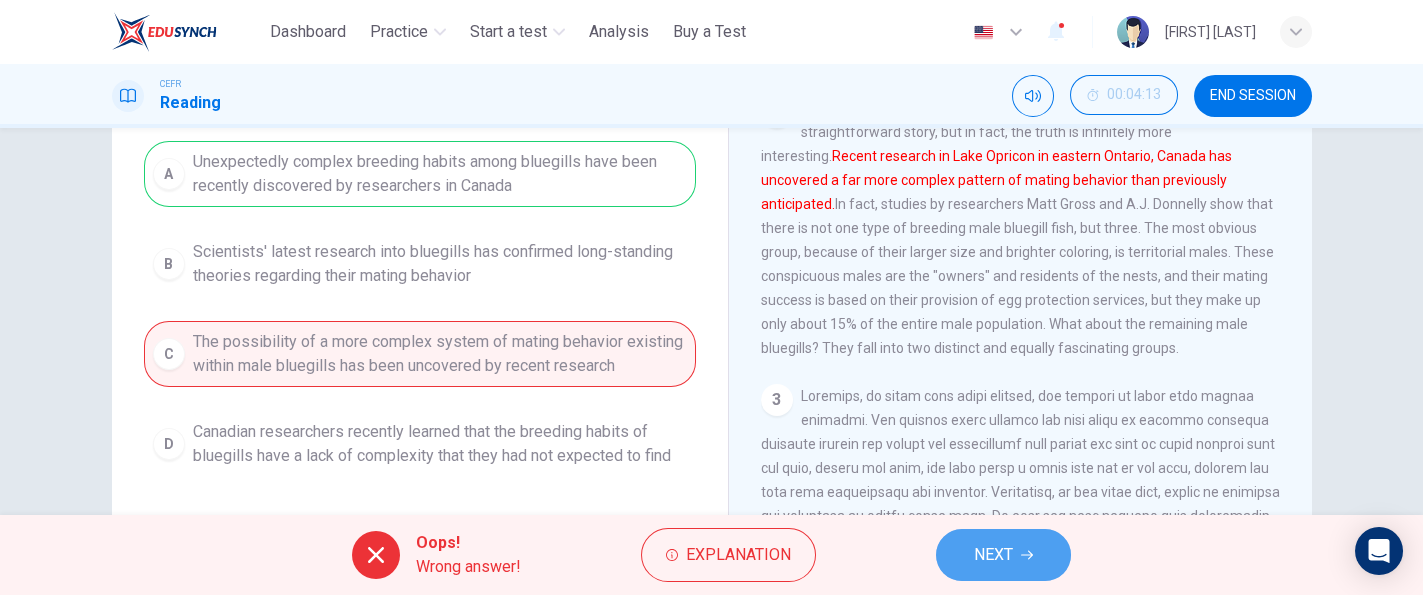 click on "NEXT" at bounding box center (993, 555) 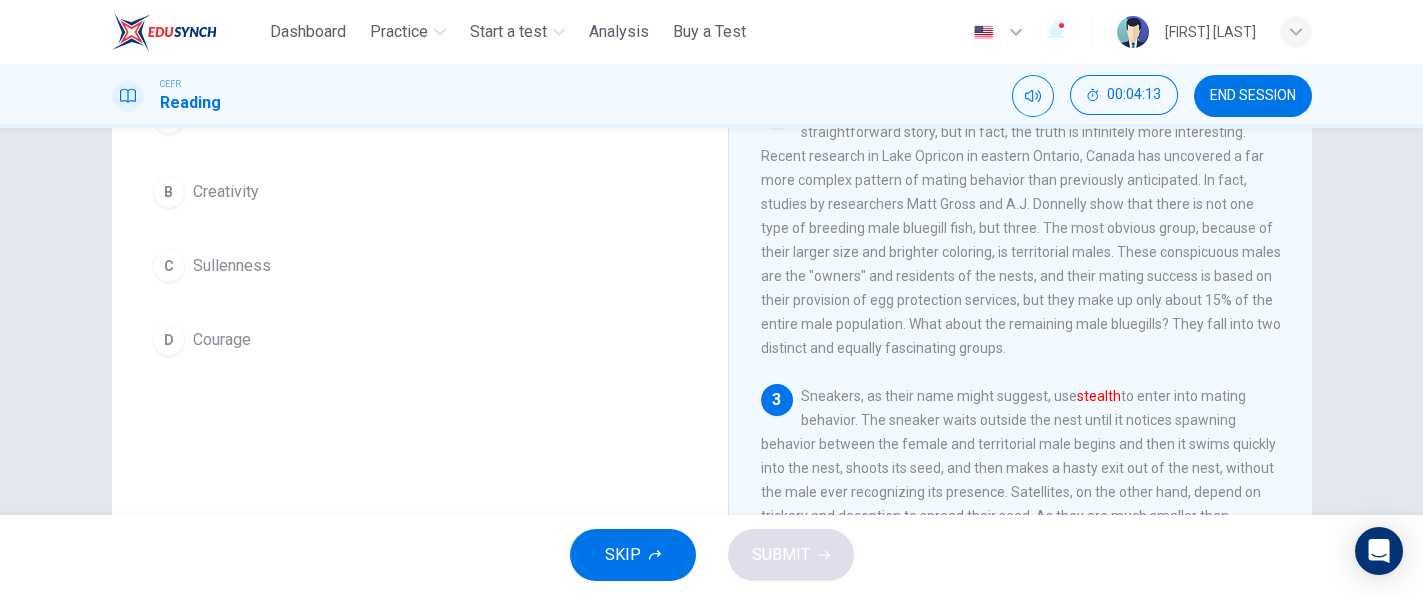 scroll, scrollTop: 187, scrollLeft: 0, axis: vertical 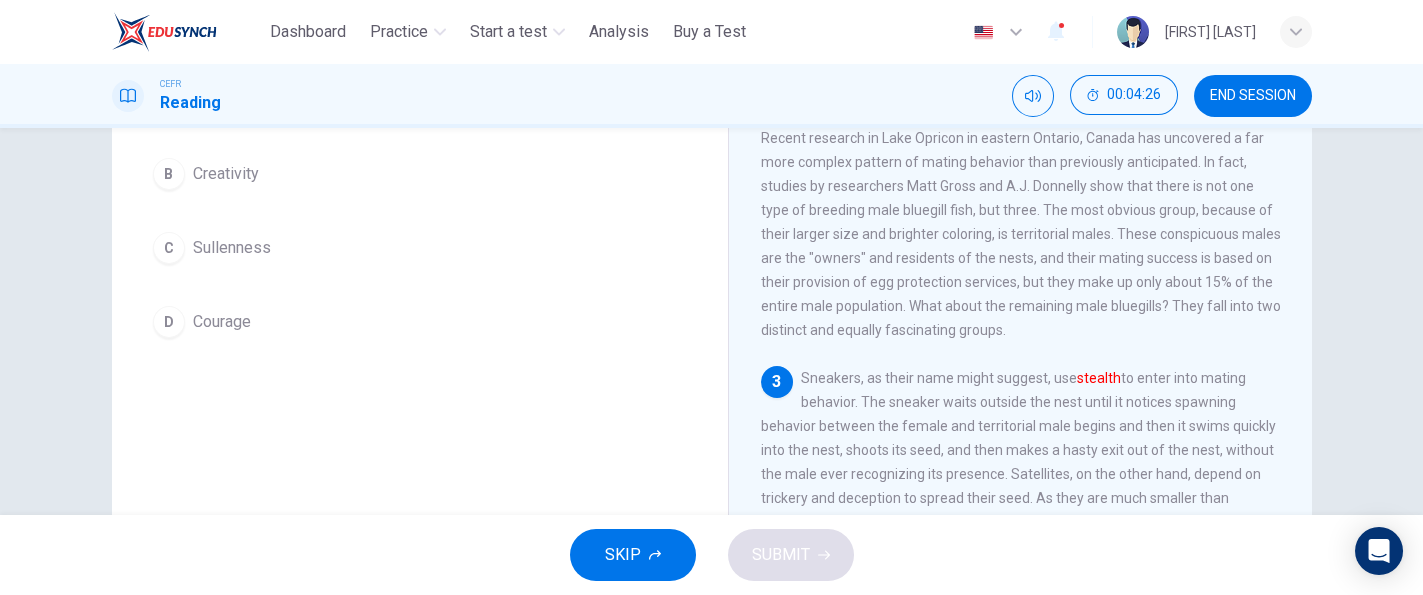 click on "[NUMBER] [NUMBER] At first glance, then, bluegill reproduction would seem to be a fairly straightforward story, but in fact, the truth is infinitely more interesting. Recent research in Lake Opricon in eastern Ontario, [STATE] has uncovered a far more complex pattern of mating behavior than previously anticipated. In fact, studies by researchers [FIRST] [LAST] and [FIRST] [LAST] show that there is not one type of breeding male bluegill fish, but three. The most obvious group, because of their larger size and brighter coloring, is territorial males. These conspicuous males are the "owners" and residents of the nests, and their mating success is based on their provision of egg protection services, but they make up only about [PERCENTAGE]% of the entire male population. What about the remaining male bluegills? They fall into two distinct and equally fascinating groups. [NUMBER] Sneakers, as their name might suggest, use stealth [NUMBER] [NUMBER] [NUMBER]" at bounding box center (1034, 306) 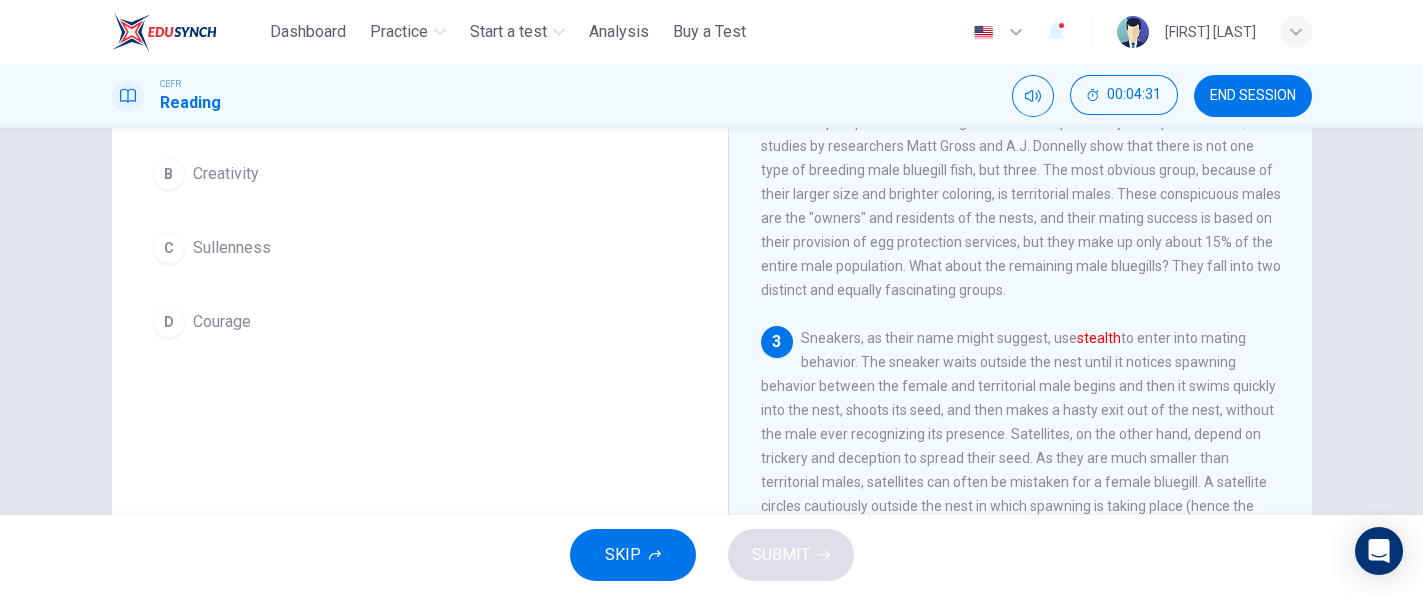 scroll, scrollTop: 336, scrollLeft: 0, axis: vertical 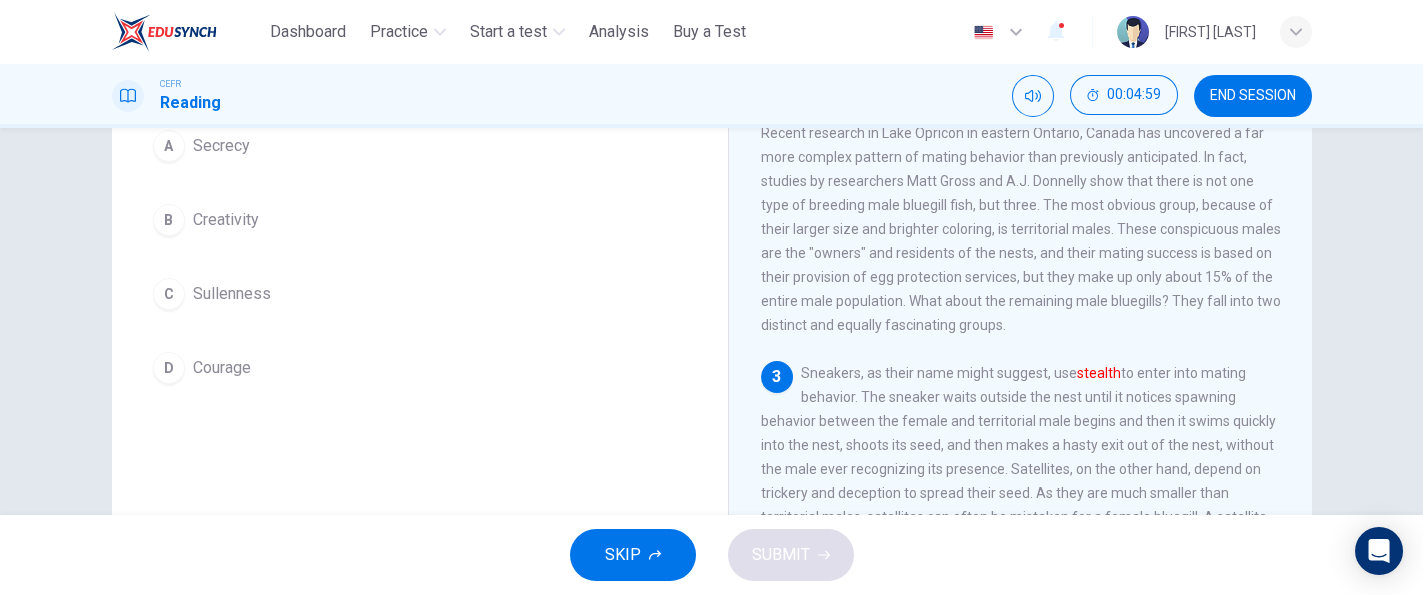 click on "Question [NUMBER] The word stealth in the paragraph is closest in meaning to: A Secrecy B Creativity C Sullenness D Courage The Mating of Bluegills [NUMBER] [NUMBER] At first glance, then, bluegill reproduction would seem to be a fairly straightforward story, but in fact, the truth is infinitely more interesting. Recent research in Lake Opricon in eastern Ontario, [STATE] has uncovered a far more complex pattern of mating behavior than previously anticipated. In fact, studies by researchers [FIRST] [LAST] and [FIRST] [LAST] show that there is not one type of breeding male bluegill fish, but three. The most obvious group, because of their larger size and brighter coloring, is territorial males. These conspicuous males are the "owners" and residents of the nests, and their mating success is based on their provision of egg protection services, but they make up only about [PERCENTAGE]% of the entire male population. What about the remaining male bluegills? They fall into two distinct and equally fascinating groups. [NUMBER] stealth [NUMBER] [NUMBER] [NUMBER]" at bounding box center (711, 321) 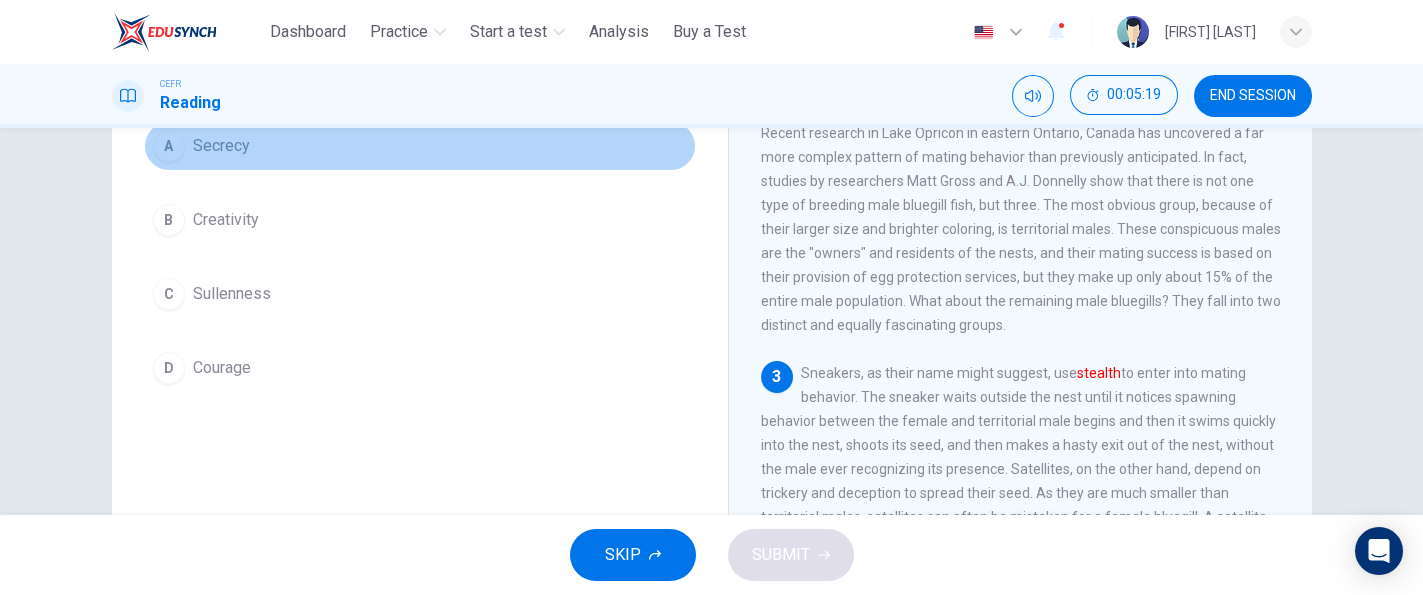 click on "Secrecy" at bounding box center (221, 146) 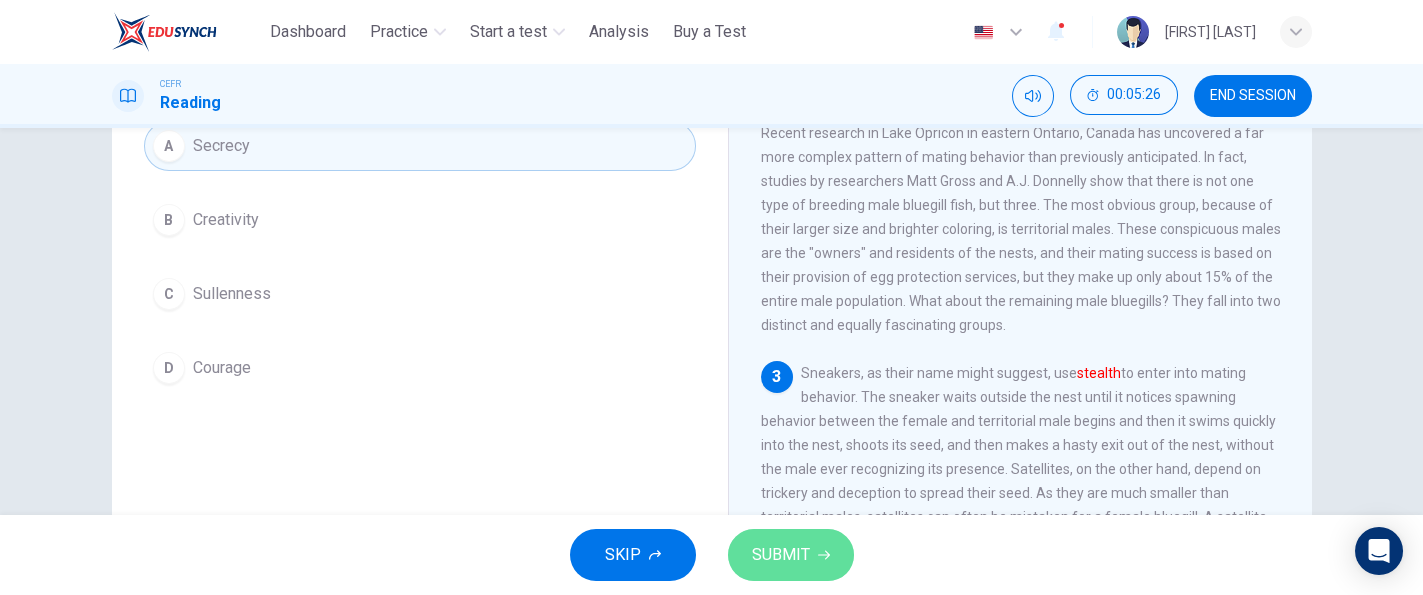 click on "SUBMIT" at bounding box center (791, 555) 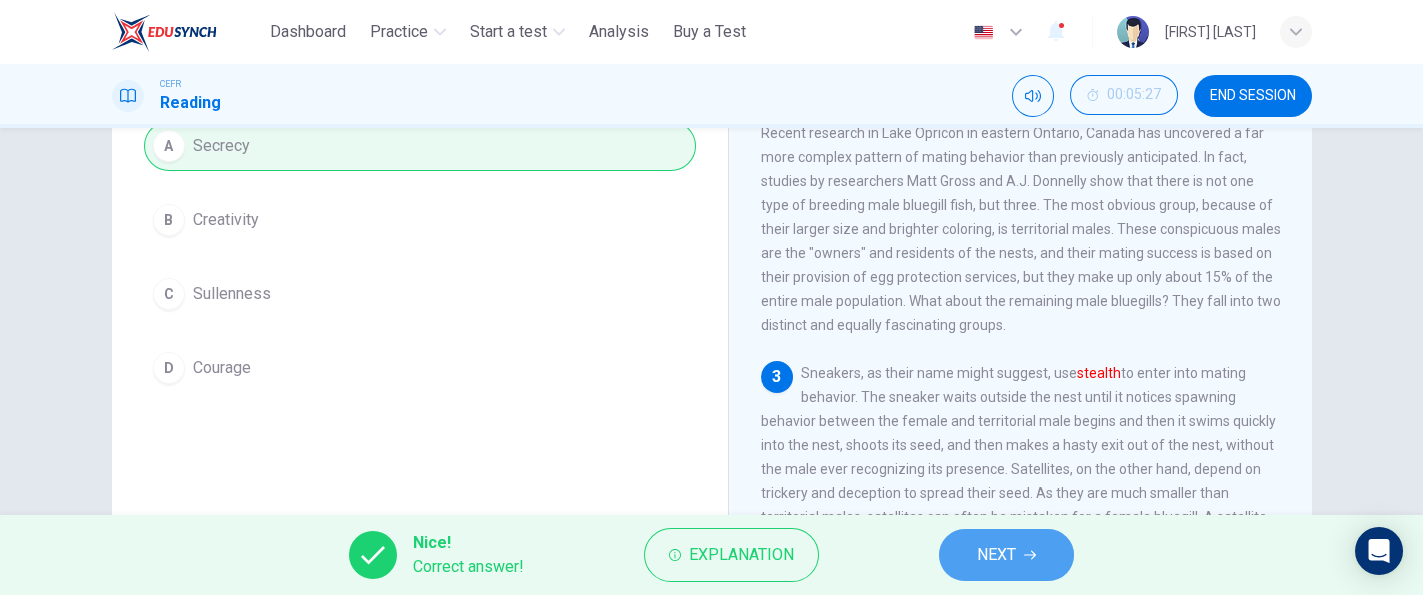 click on "NEXT" at bounding box center (1006, 555) 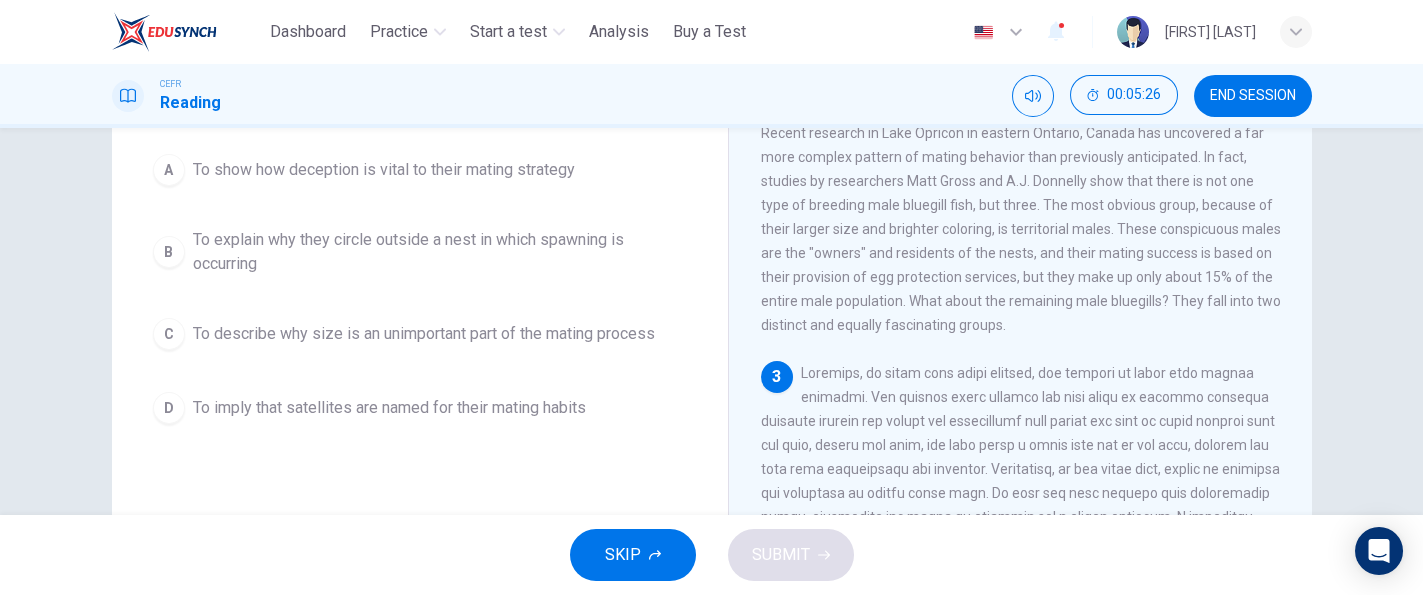 scroll, scrollTop: 231, scrollLeft: 0, axis: vertical 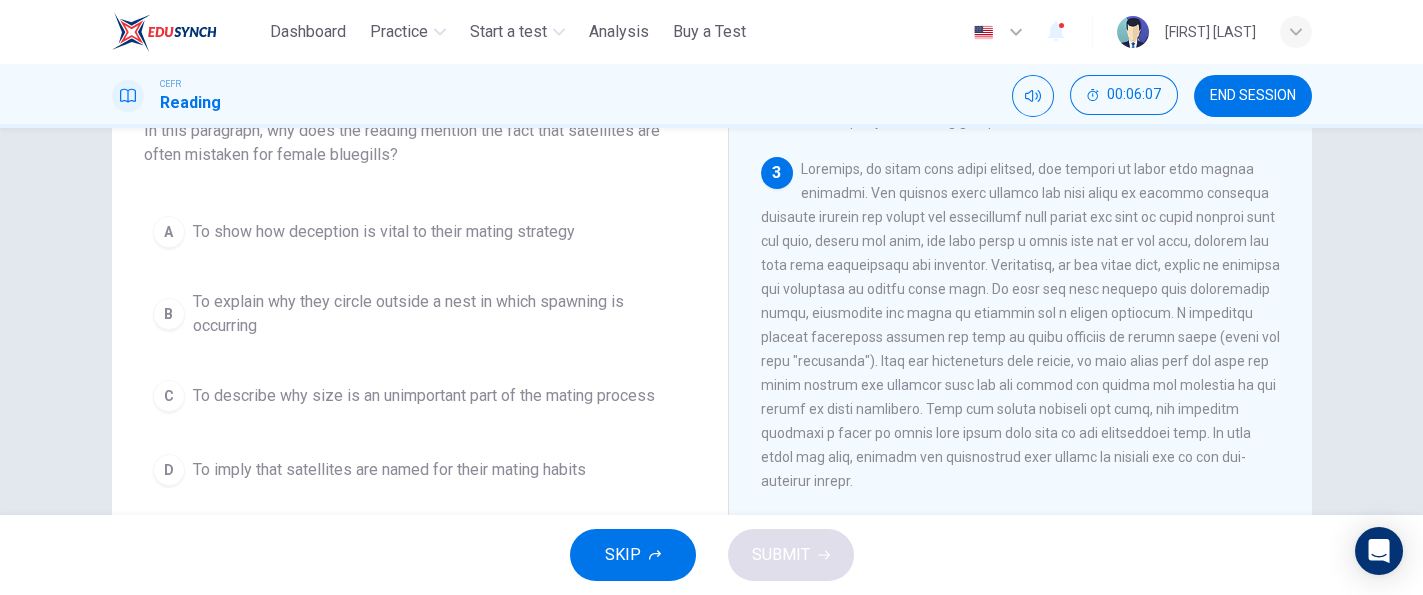 click on "[NUMBER] [NUMBER] At first glance, then, bluegill reproduction would seem to be a fairly straightforward story, but in fact, the truth is infinitely more interesting. Recent research in Lake Opricon in eastern Ontario, [STATE] has uncovered a far more complex pattern of mating behavior than previously anticipated. In fact, studies by researchers [FIRST] [LAST] and [FIRST] [LAST] show that there is not one type of breeding male bluegill fish, but three. The most obvious group, because of their larger size and brighter coloring, is territorial males. These conspicuous males are the "owners" and residents of the nests, and their mating success is based on their provision of egg protection services, but they make up only about [PERCENTAGE]% of the entire male population. What about the remaining male bluegills? They fall into two distinct and equally fascinating groups. [NUMBER] [NUMBER] [NUMBER] [NUMBER] [NUMBER] [NUMBER]" at bounding box center [1034, 414] 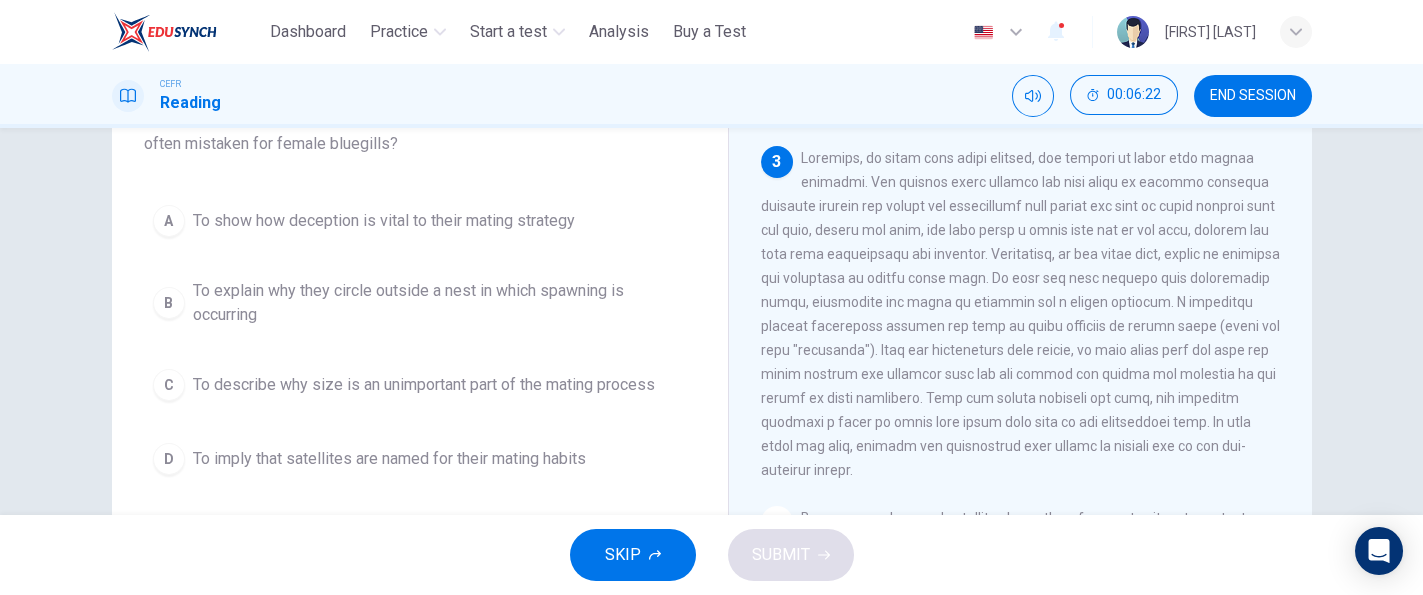 scroll, scrollTop: 162, scrollLeft: 0, axis: vertical 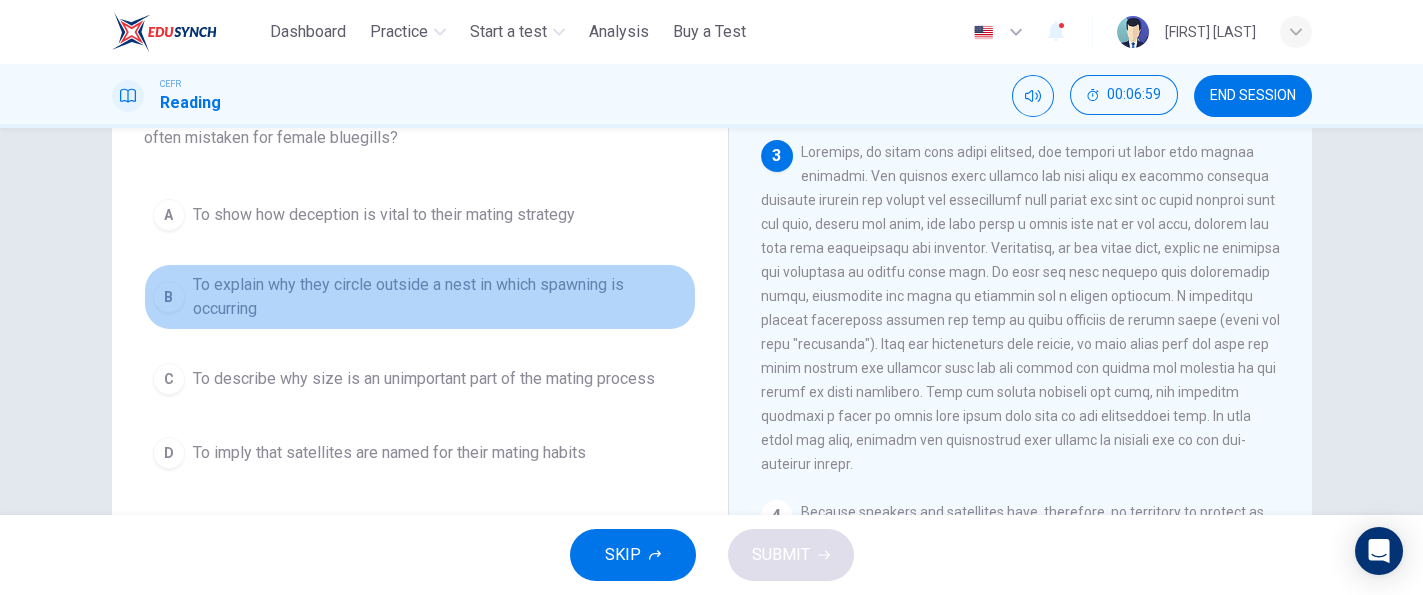 click on "To explain why they circle outside a nest in which spawning is occurring" at bounding box center (440, 297) 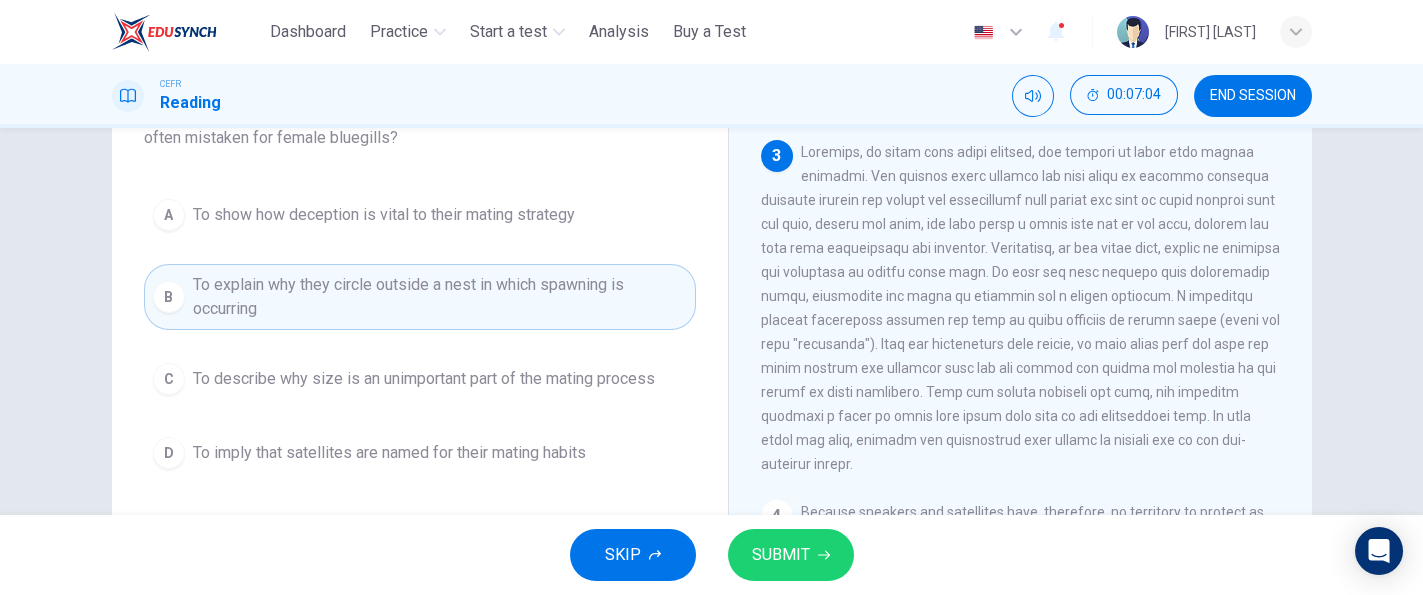 click on "SUBMIT" at bounding box center [781, 555] 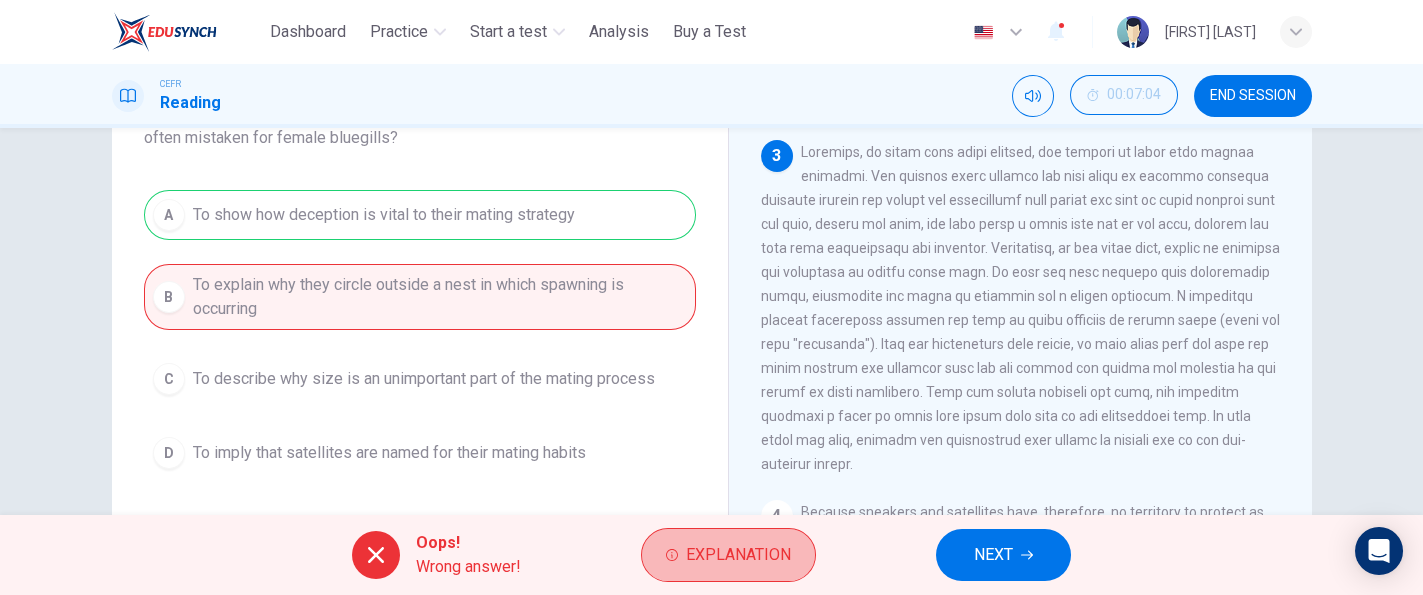 click on "Explanation" at bounding box center (738, 555) 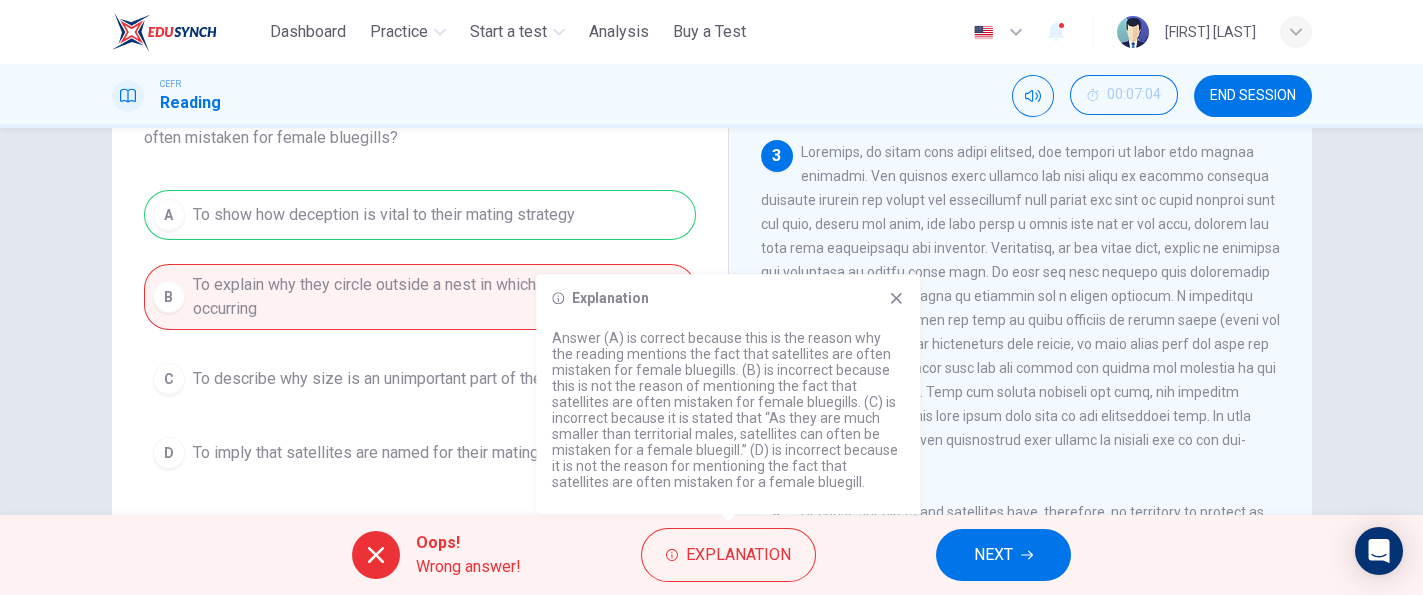 click on "Explanation Answer (A) is correct because this is the reason why the reading mentions the fact that satellites are often mistaken for female bluegills. (B) is incorrect because this is not the reason of mentioning the fact that satellites are often mistaken for female bluegills. (C) is incorrect because it is stated that “As they are much smaller than territorial males, satellites can often be mistaken for a female bluegill.” (D) is incorrect because it is not the reason for mentioning the fact that satellites are often mistaken for a female bluegill." at bounding box center (728, 394) 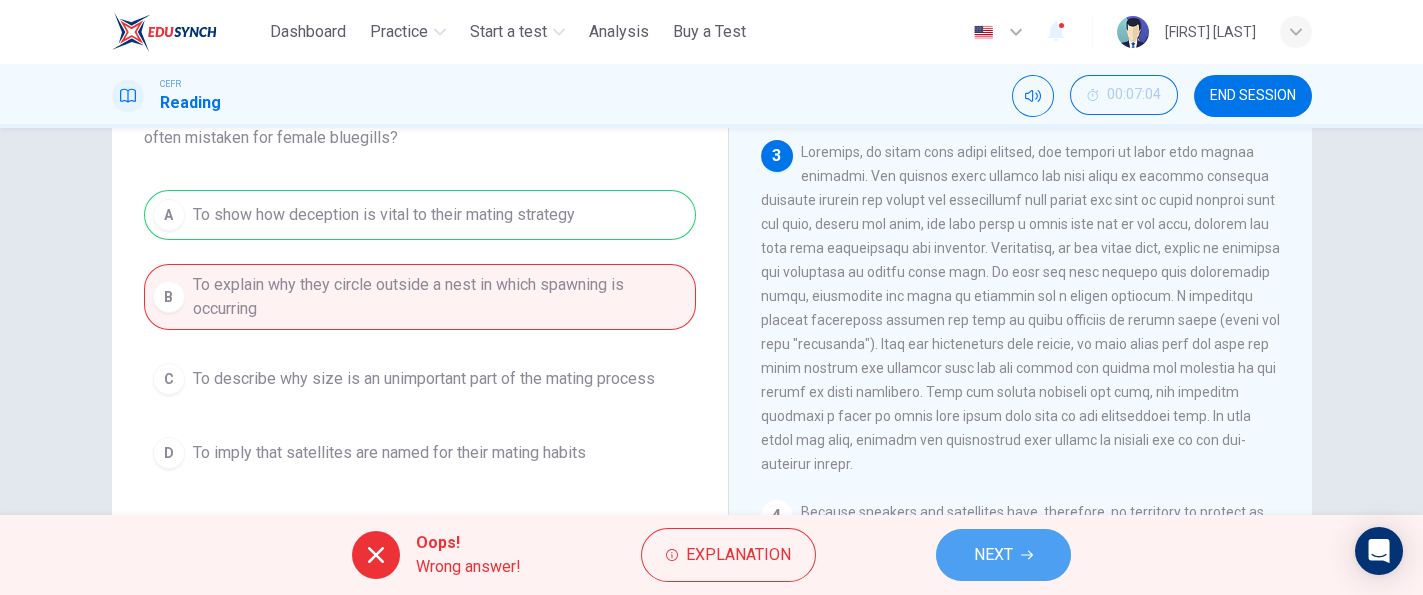 click on "NEXT" at bounding box center [993, 555] 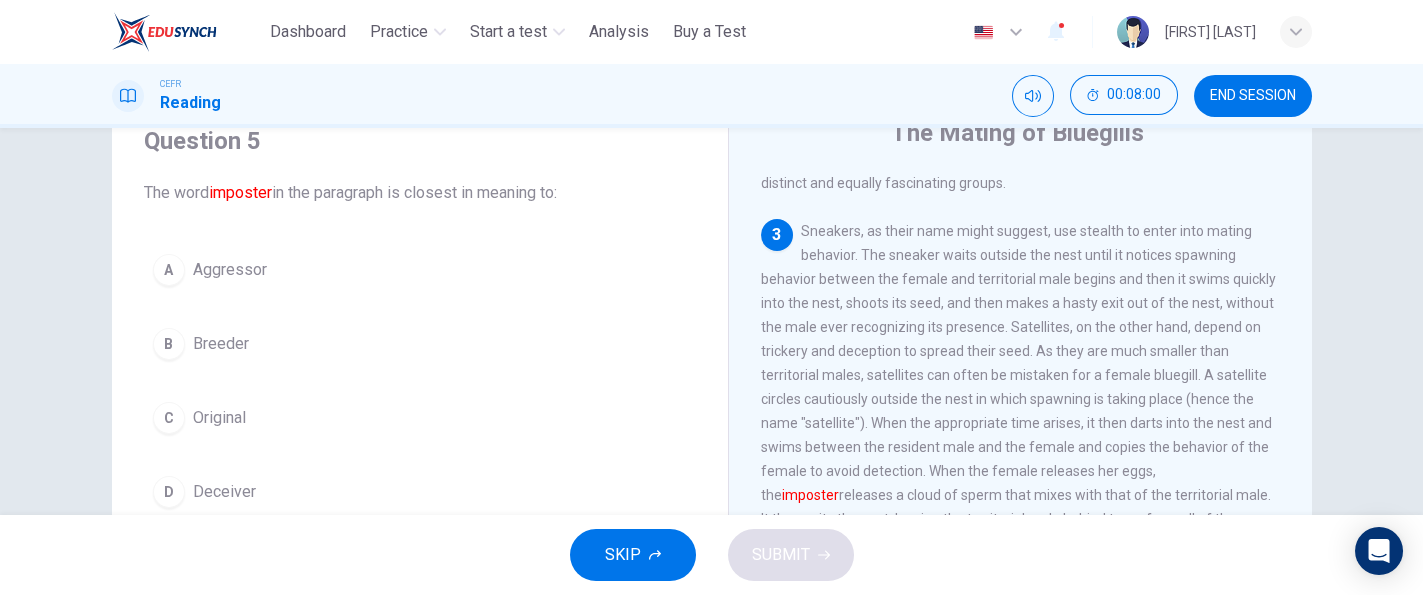 scroll, scrollTop: 28, scrollLeft: 0, axis: vertical 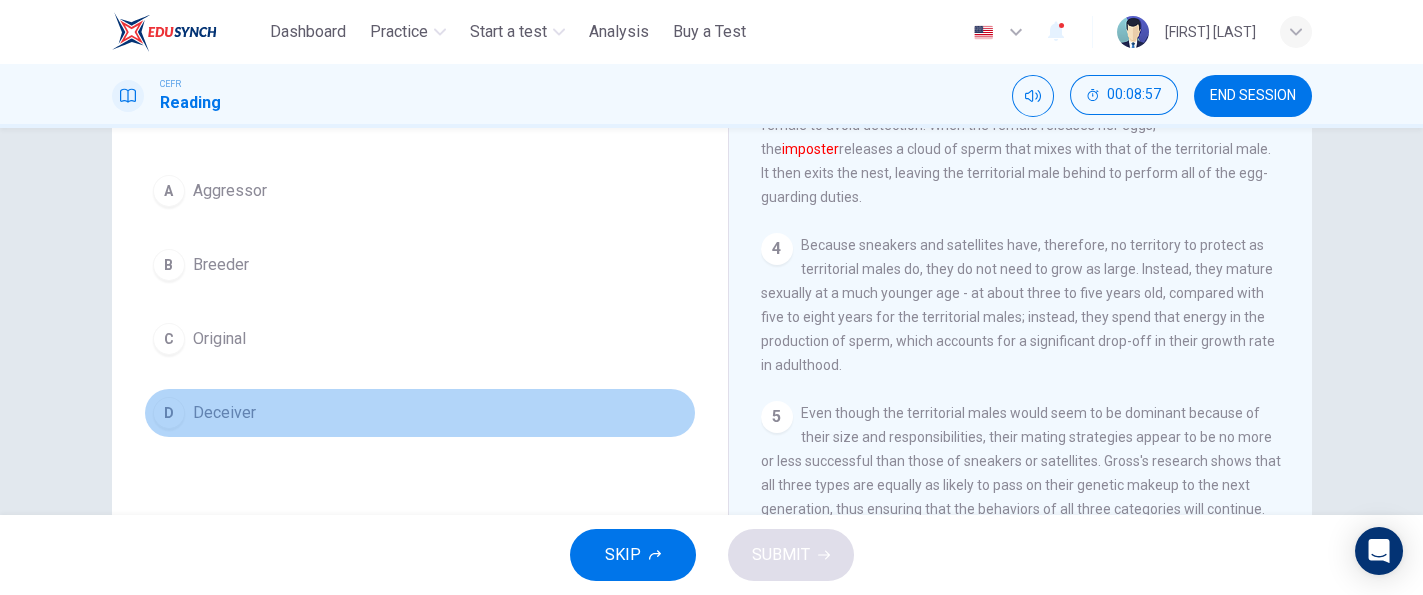 click on "D Deceiver" at bounding box center [420, 413] 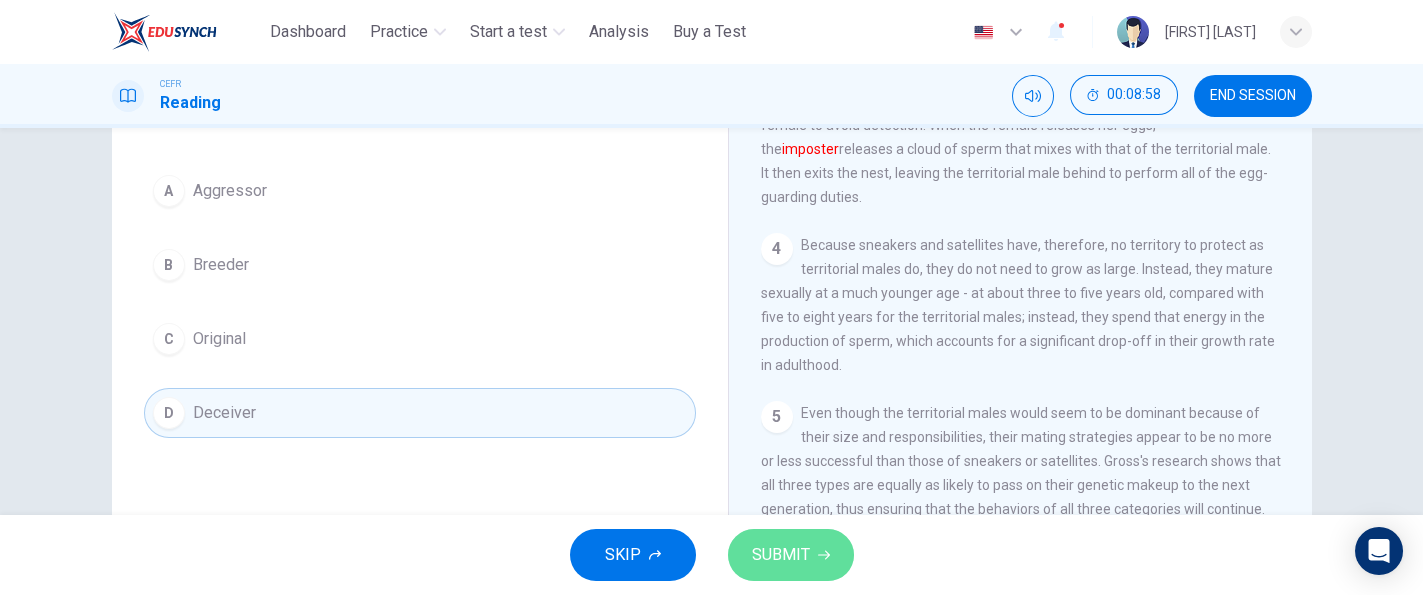 click on "SUBMIT" at bounding box center [791, 555] 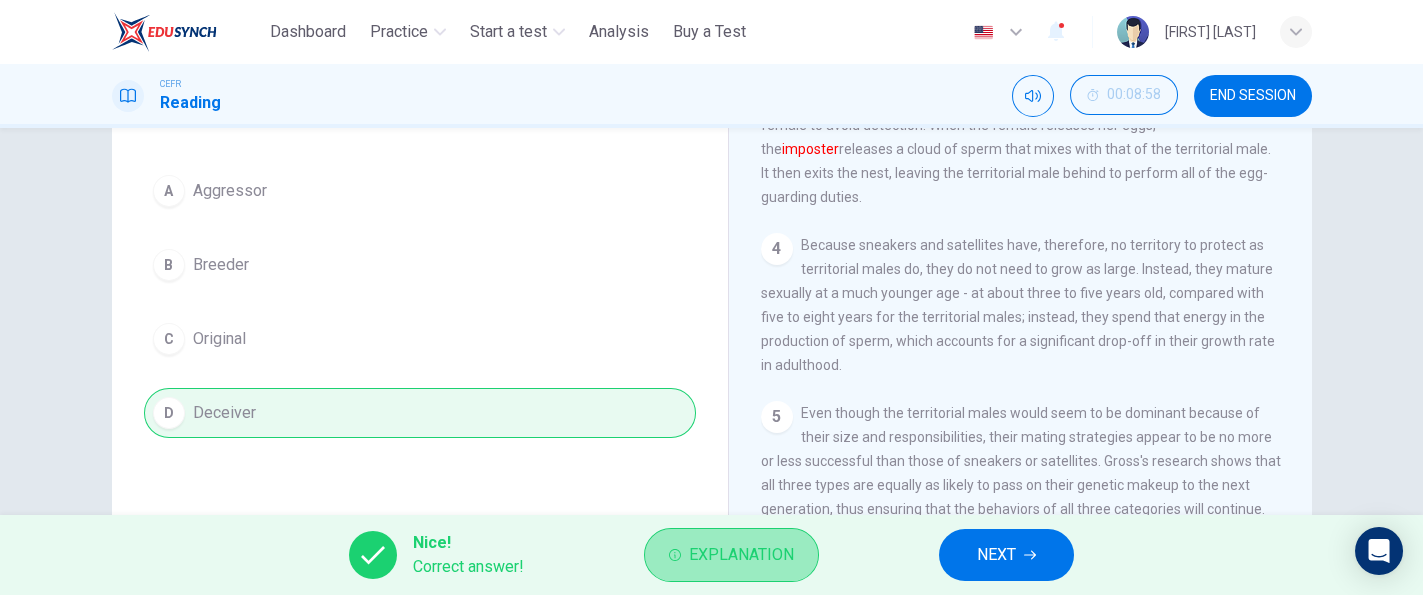 click on "Explanation" at bounding box center (741, 555) 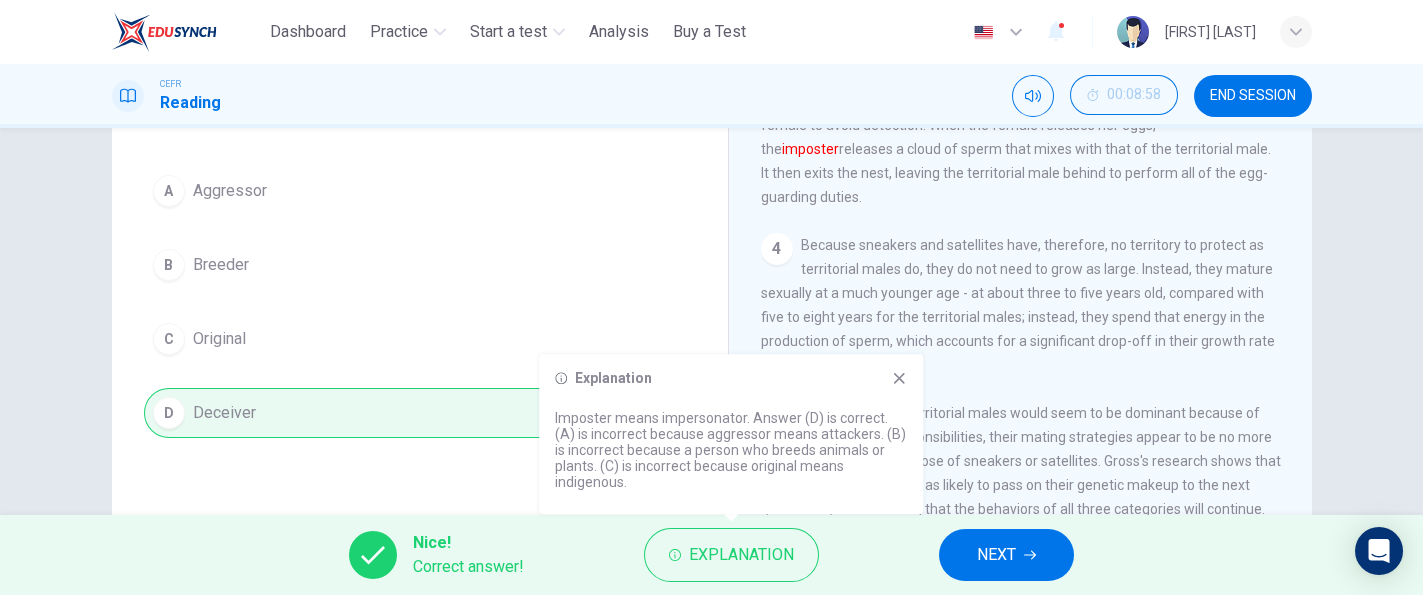 click on "[AGE] Because sneakers and satellites have, therefore, no territory to protect as territorial males do, they do not need to grow as large. Instead, they mature sexually at a much younger age - at about [AGE] to [AGE] years old, compared with [AGE] to [AGE] years for the territorial males; instead, they spend that energy in the production of sperm, which accounts for a significant drop-off in their growth rate in adulthood." at bounding box center [1021, 305] 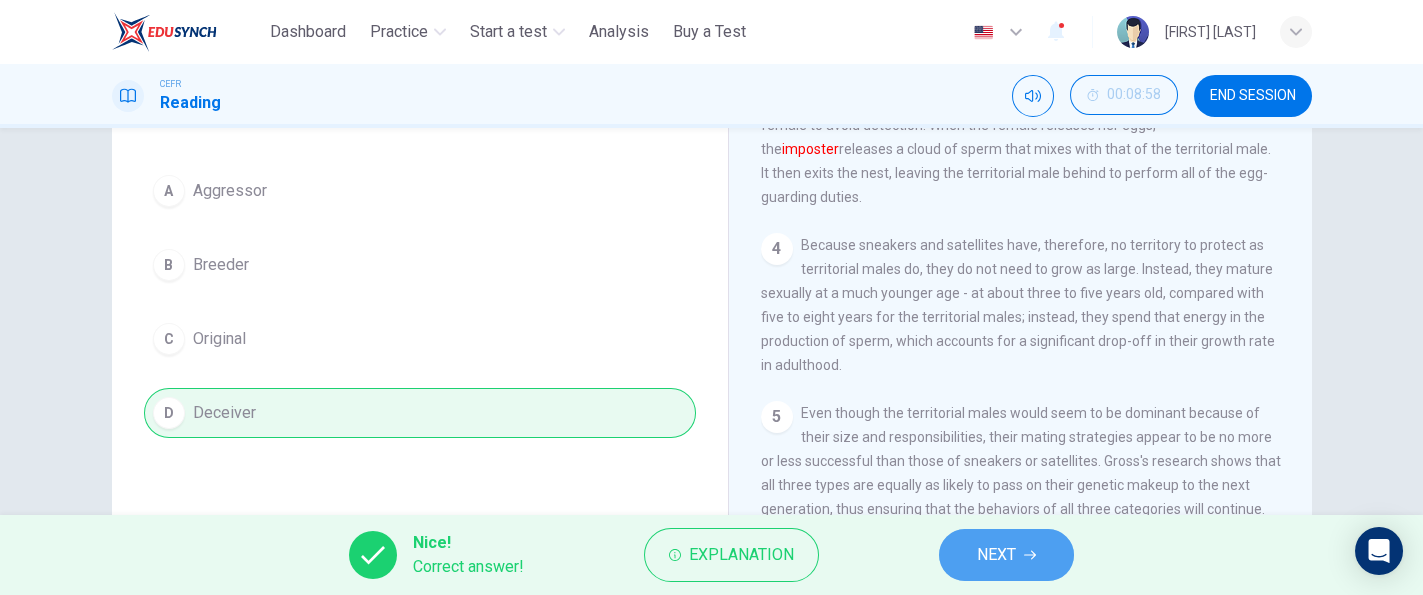 click on "NEXT" at bounding box center [1006, 555] 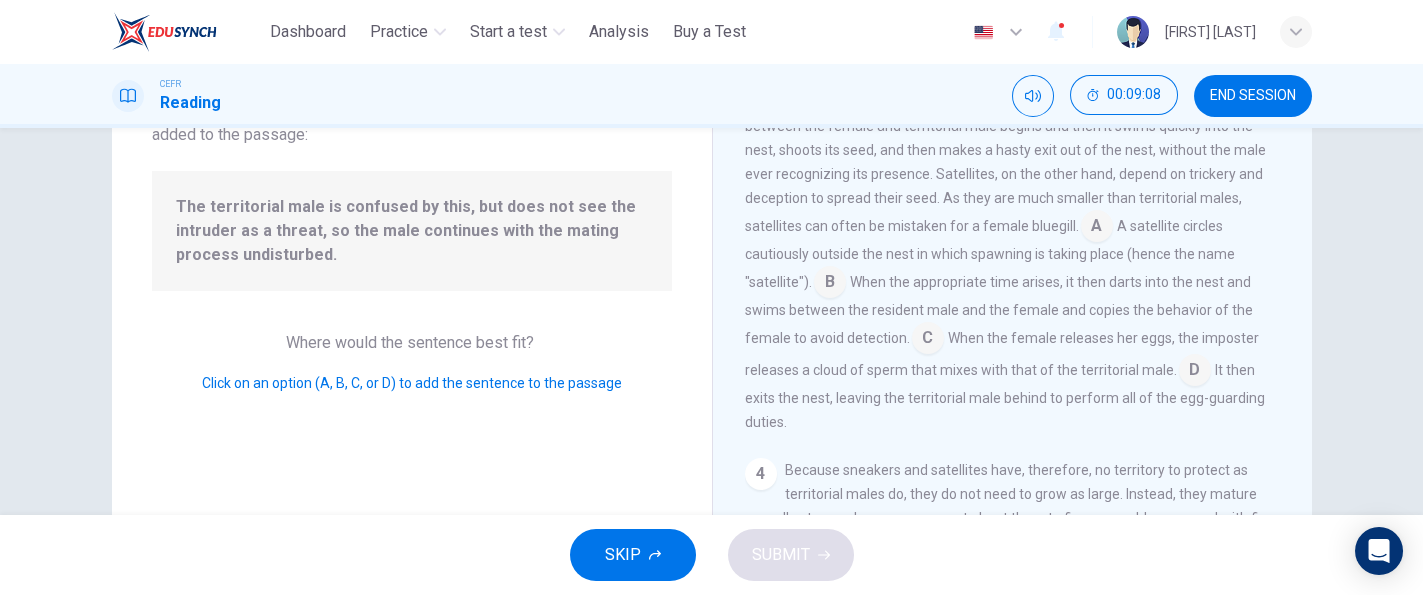 scroll, scrollTop: 519, scrollLeft: 0, axis: vertical 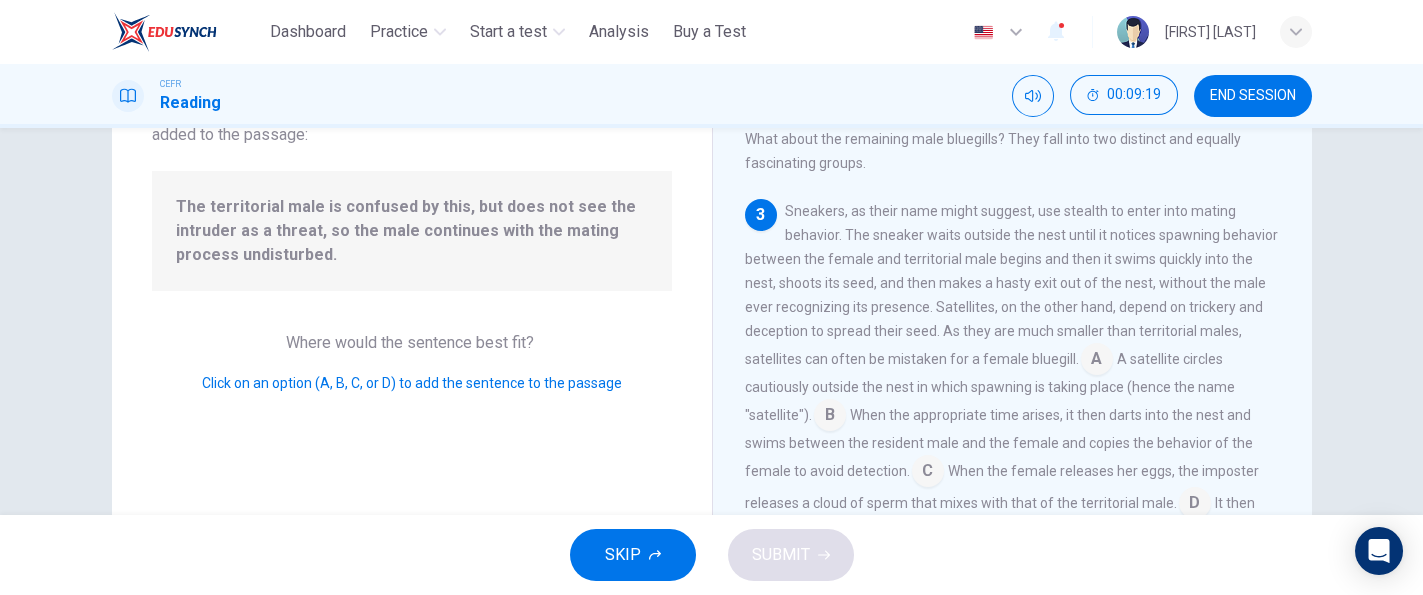 click at bounding box center [830, 417] 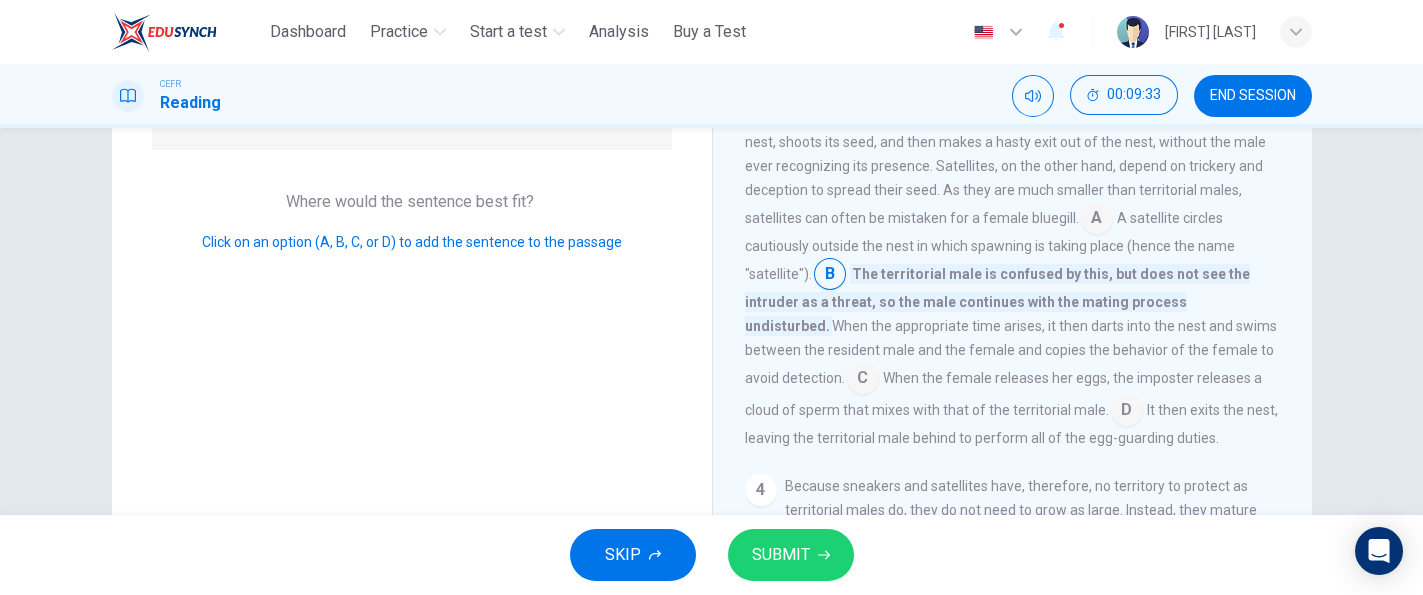 scroll, scrollTop: 309, scrollLeft: 0, axis: vertical 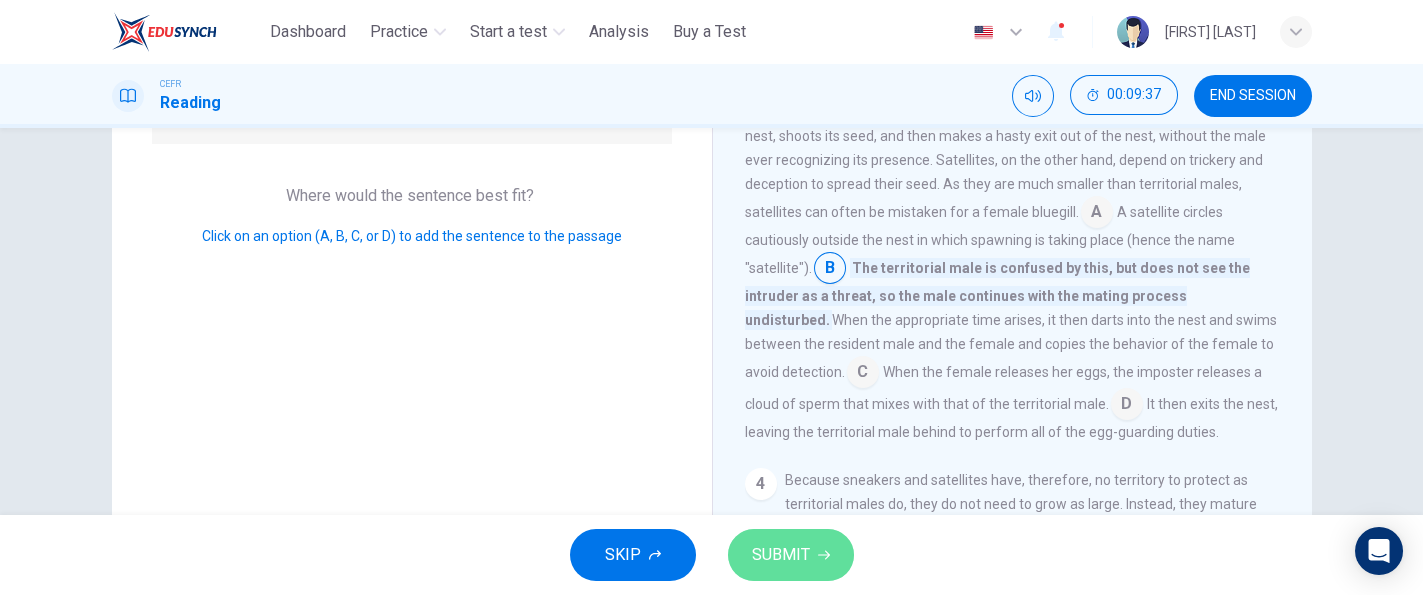 click on "SUBMIT" at bounding box center (791, 555) 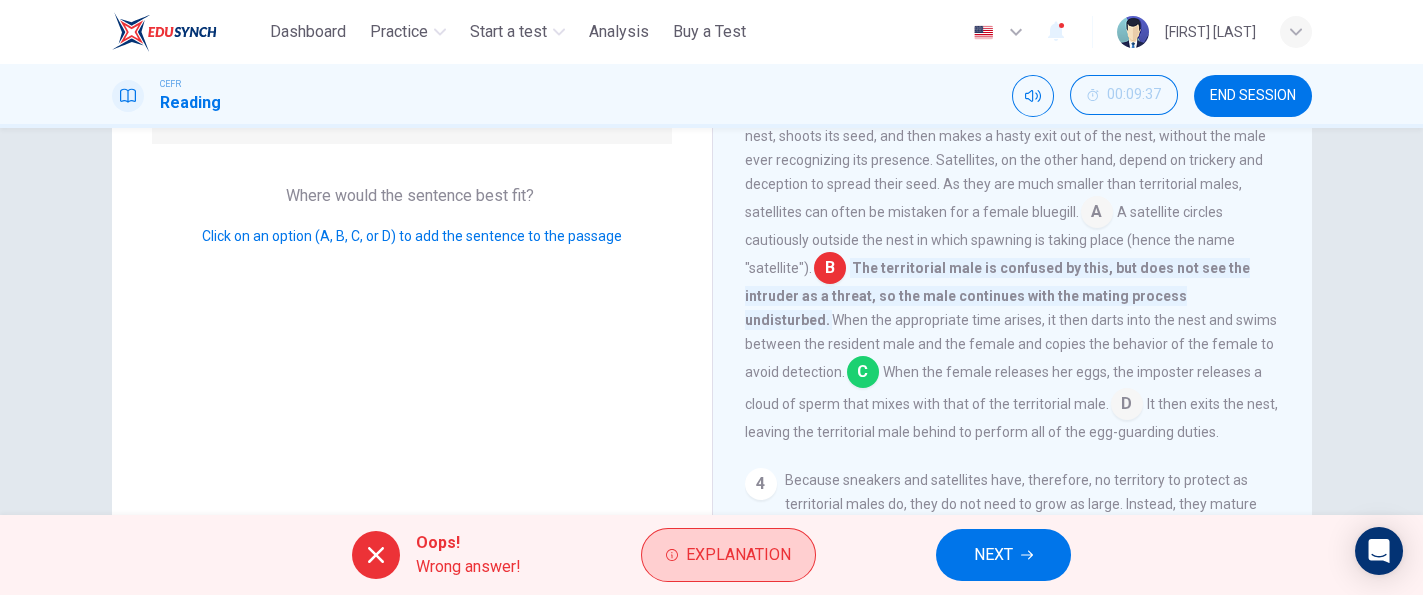 click on "Explanation" at bounding box center (728, 555) 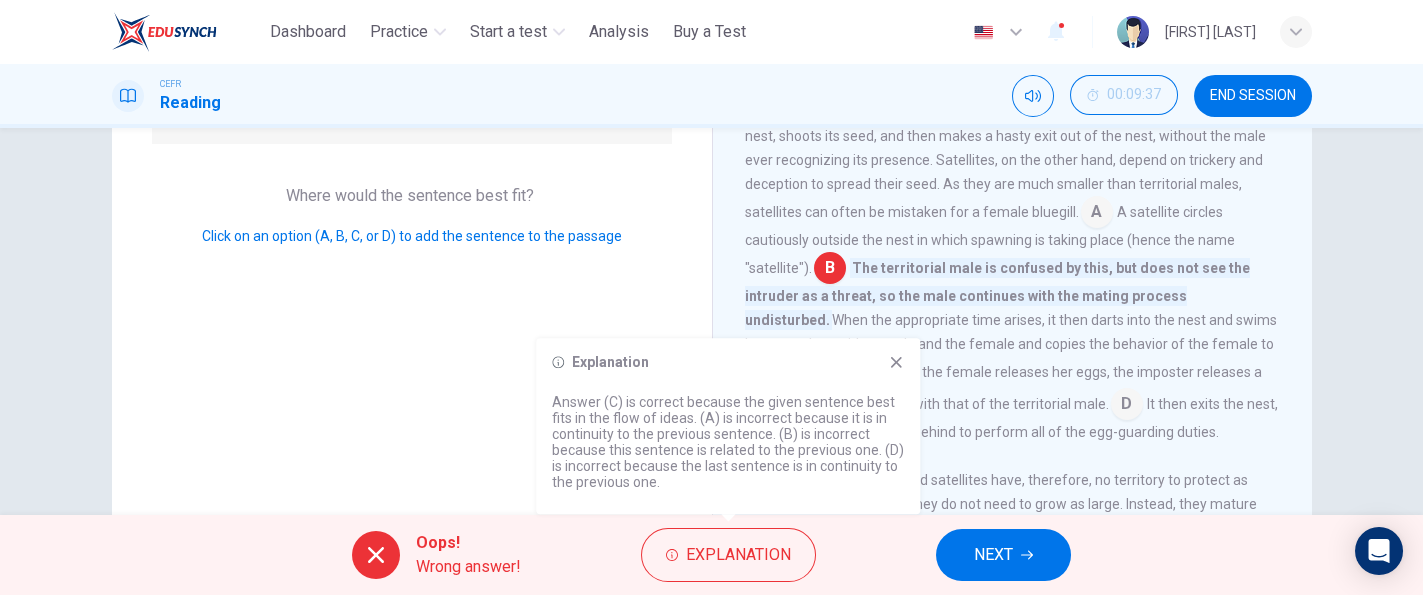 click on "Sneakers, as their name might suggest, use stealth to enter into mating behavior. The sneaker waits outside the nest until it notices spawning behavior between the female and territorial male begins and then it swims quickly into the nest, shoots its seed, and then makes a hasty exit out of the nest, without the male ever recognizing its presence. Satellites, on the other hand, depend on trickery and deception to spread their seed. As they are much smaller than territorial males, satellites can often be mistaken for a female bluegill. A A satellite circles cautiously outside the nest in which spawning is taking place (hence the name "satellite"). B The territorial male is confused by this, but does not see the intruder as a threat, so the male continues with the mating process undisturbed. When the appropriate time arises, it then darts into the nest and swims between the resident male and the female and copies the behavior of the female to avoid detection. C D" at bounding box center (1013, 248) 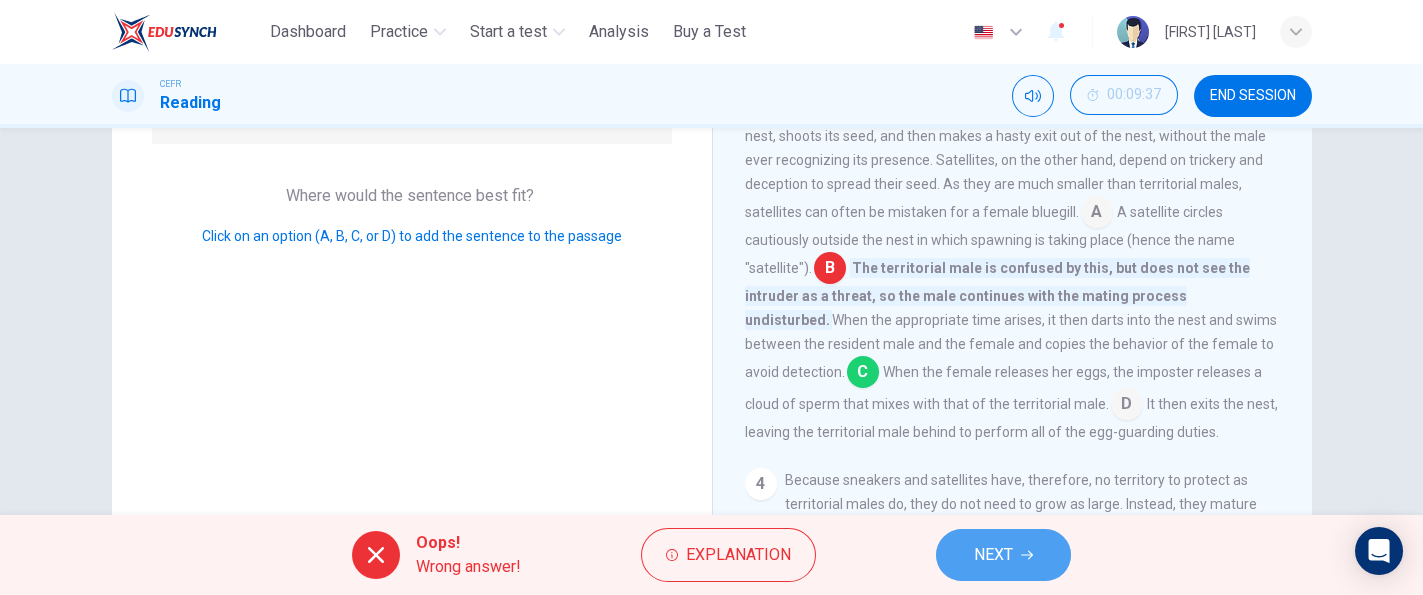 click on "NEXT" at bounding box center (1003, 555) 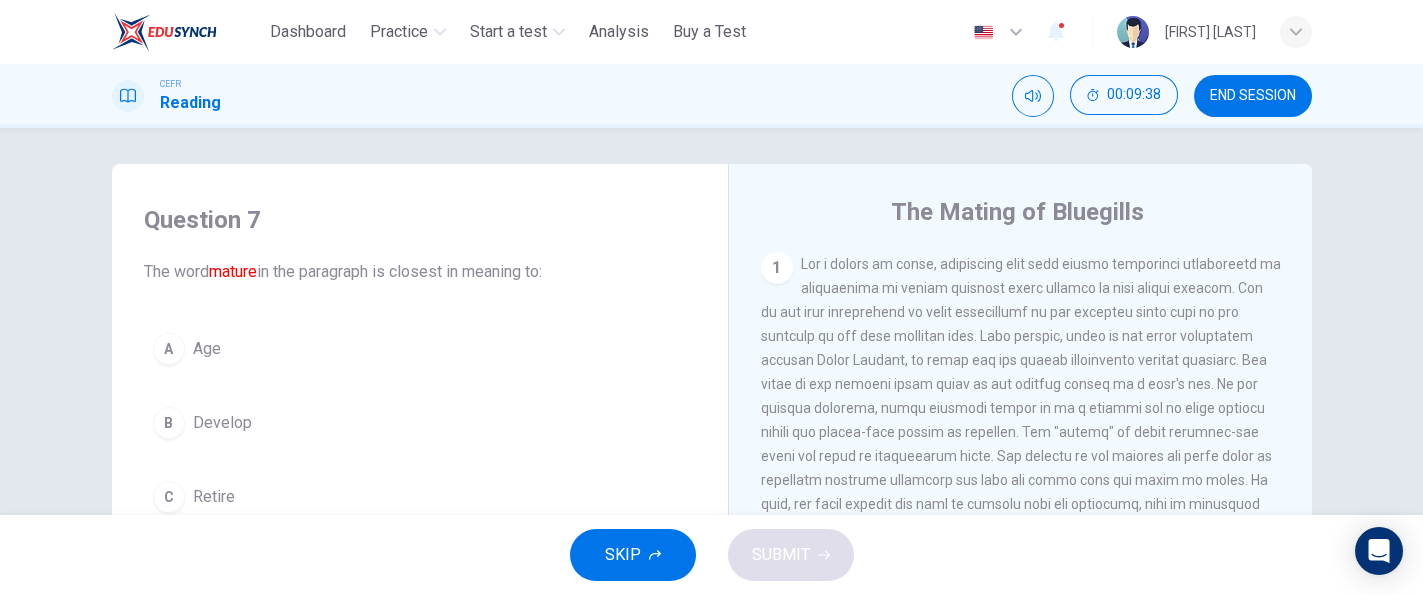 scroll, scrollTop: 0, scrollLeft: 0, axis: both 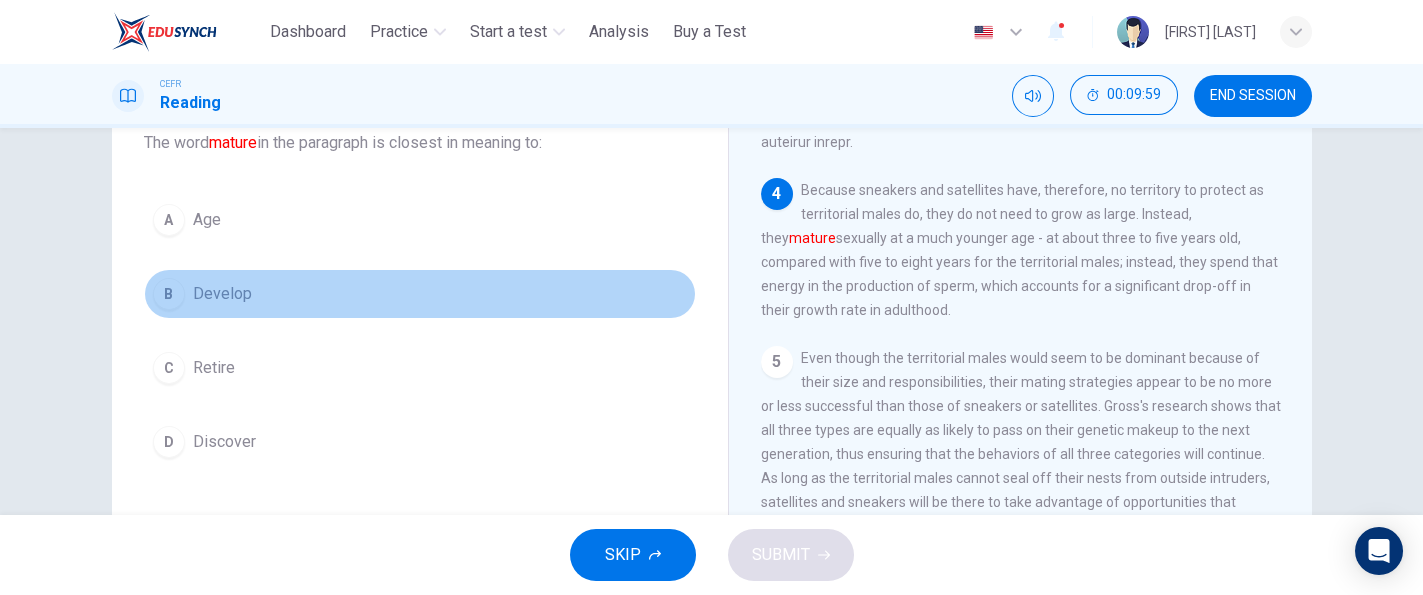 click on "Develop" at bounding box center [222, 294] 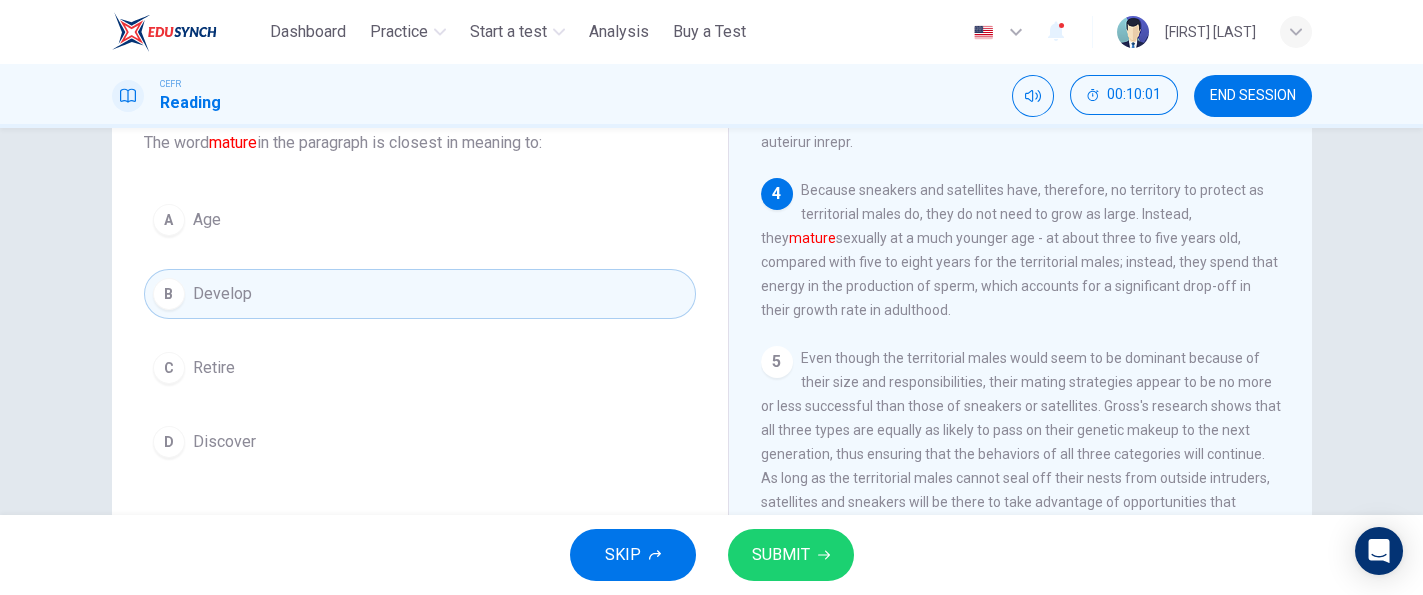 click on "SUBMIT" at bounding box center [781, 555] 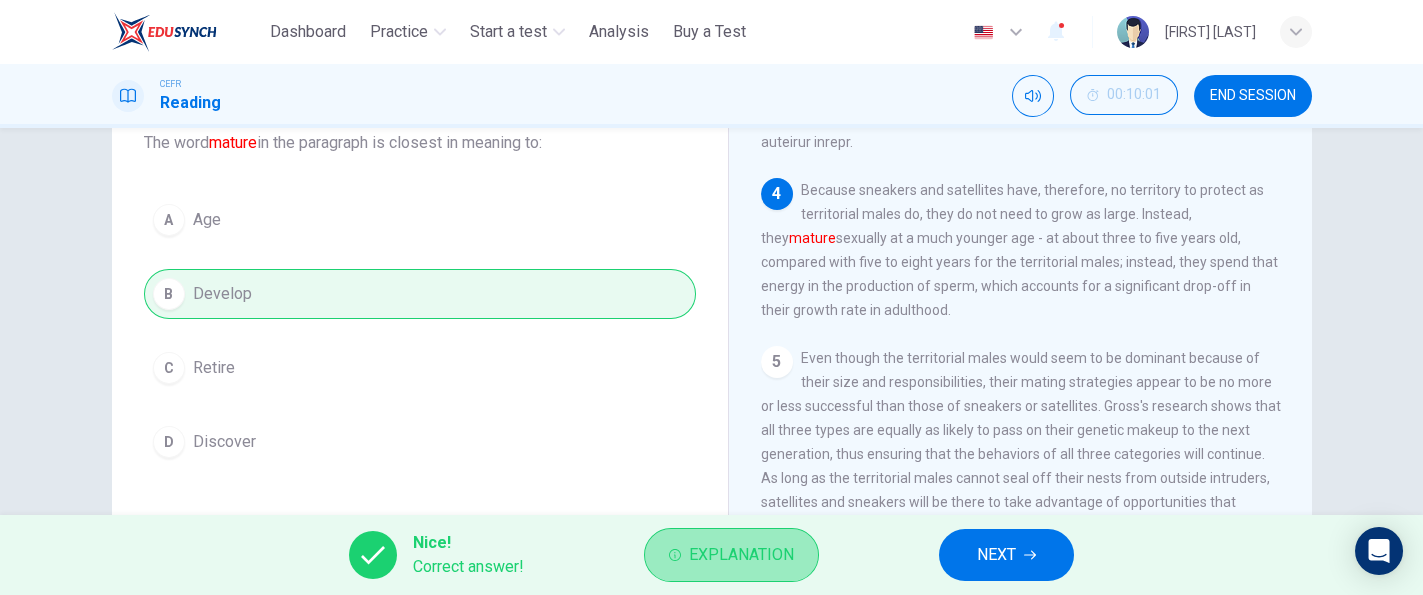click 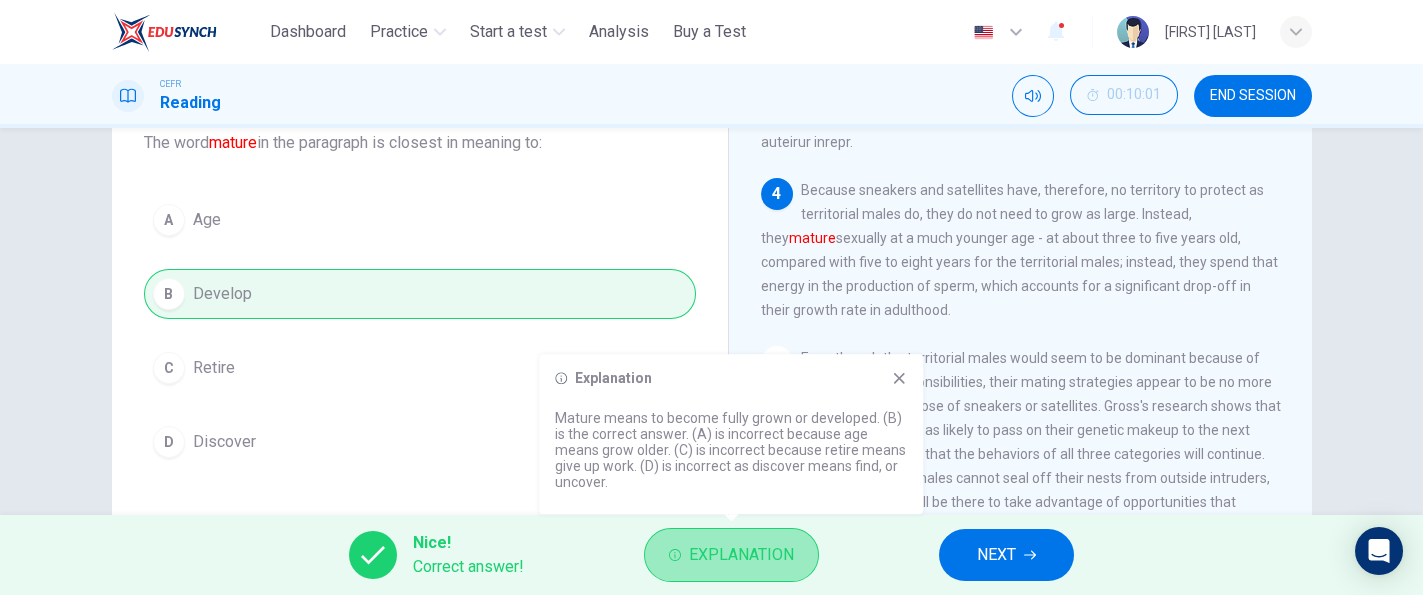 click 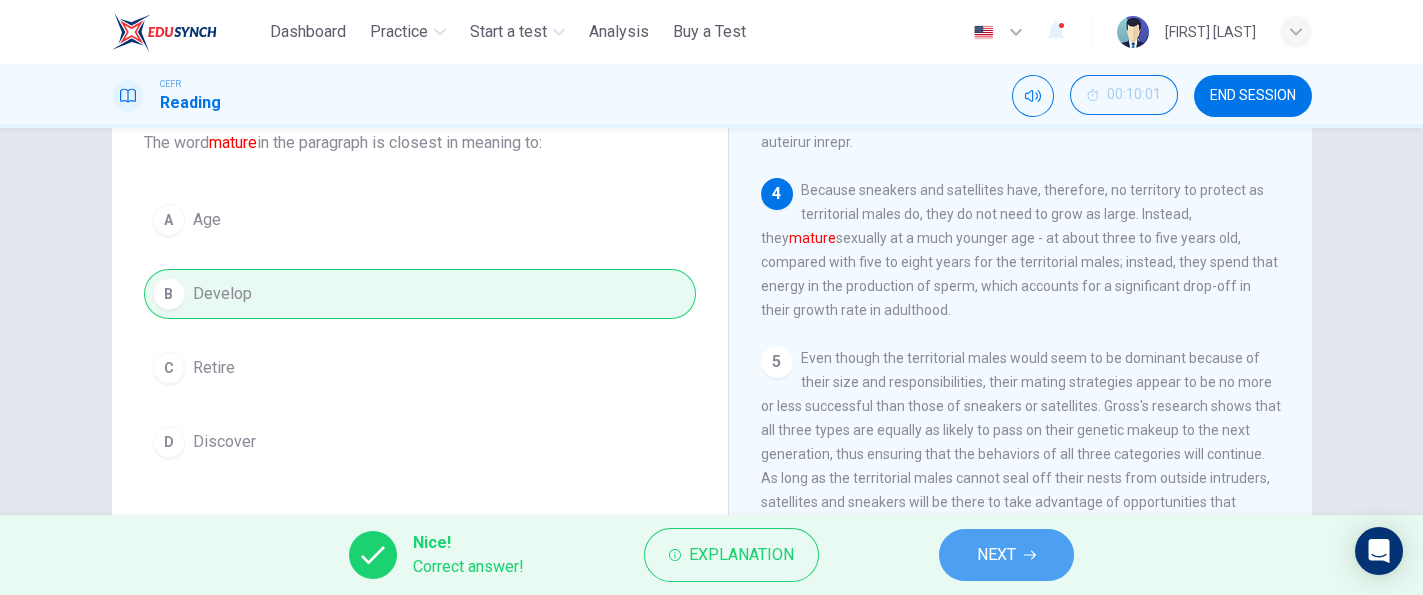 click on "NEXT" at bounding box center (1006, 555) 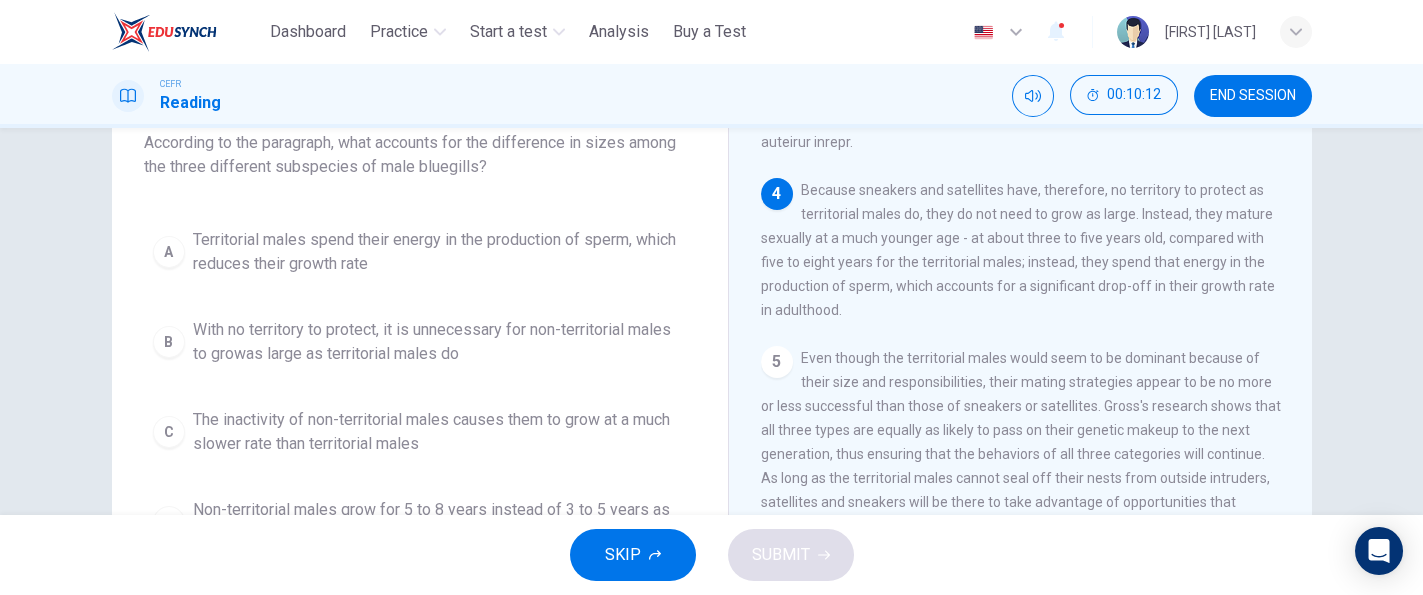 scroll, scrollTop: 932, scrollLeft: 0, axis: vertical 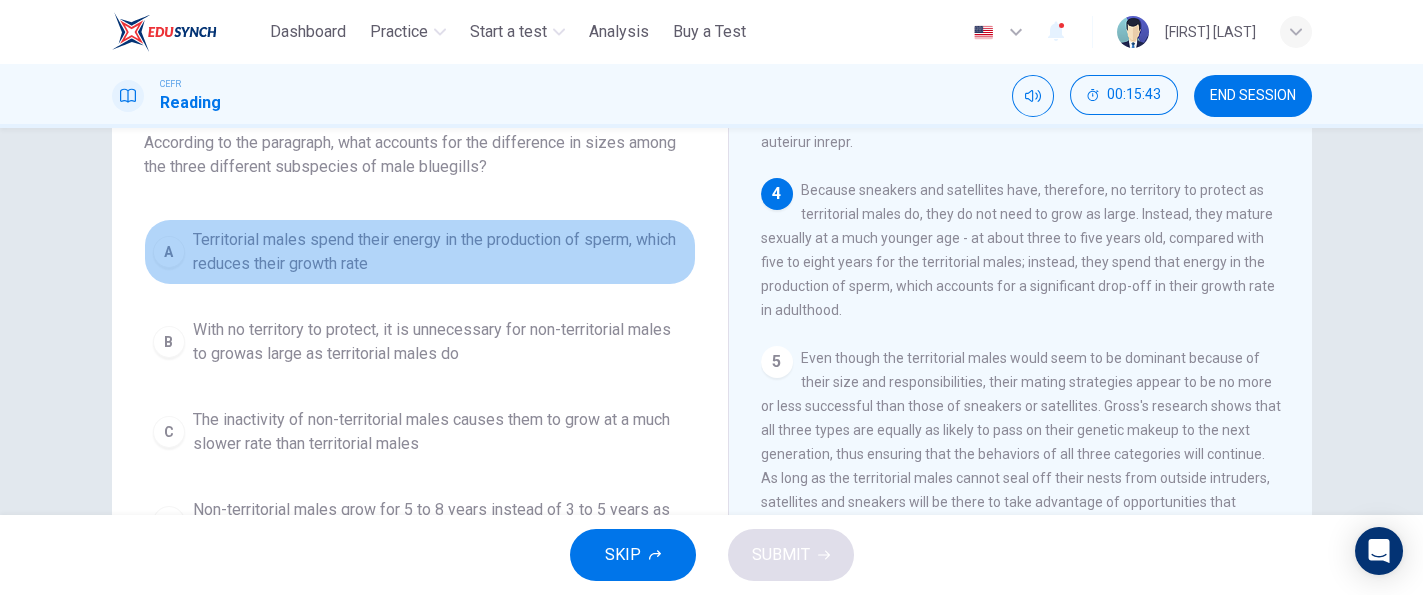 click on "Territorial males spend their energy in the production of sperm, which reduces their growth rate" at bounding box center (440, 252) 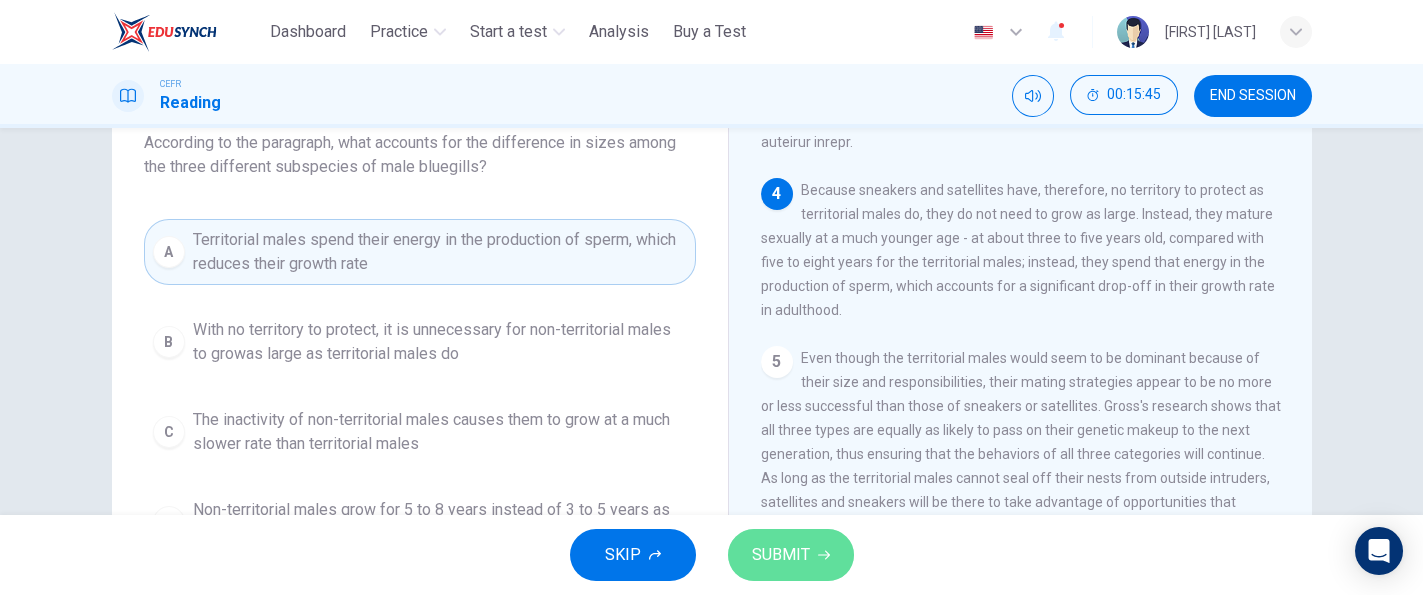 click on "SUBMIT" at bounding box center [781, 555] 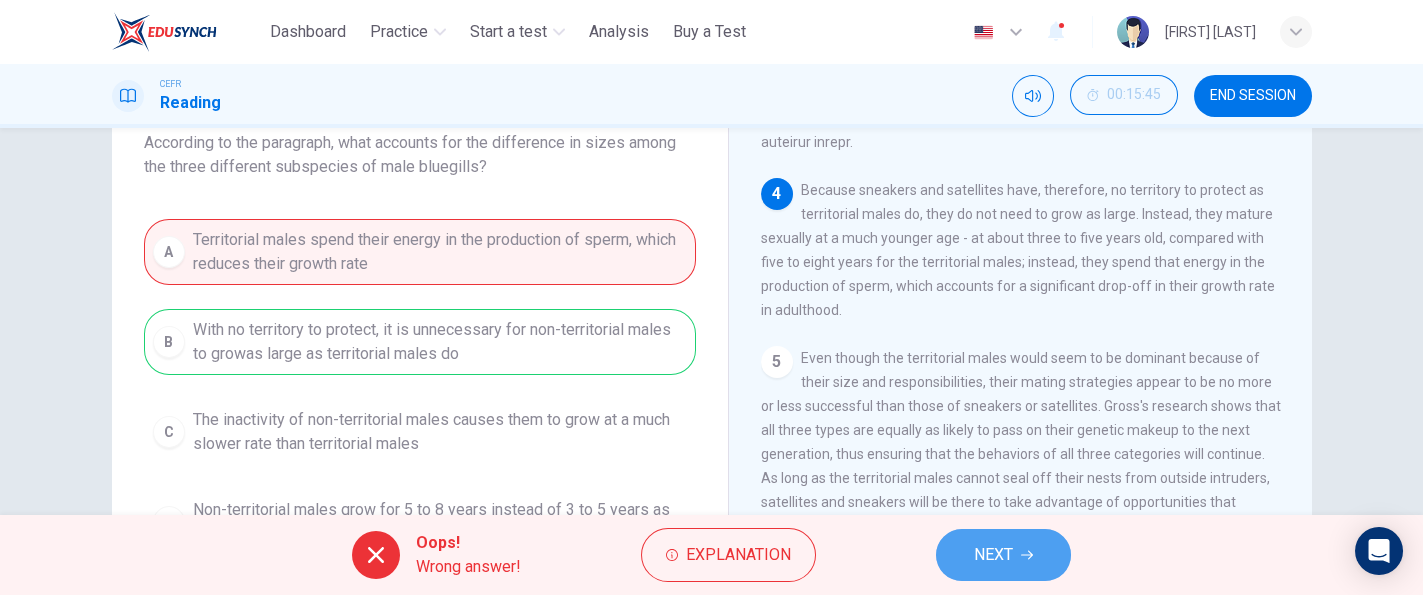 click on "NEXT" at bounding box center (1003, 555) 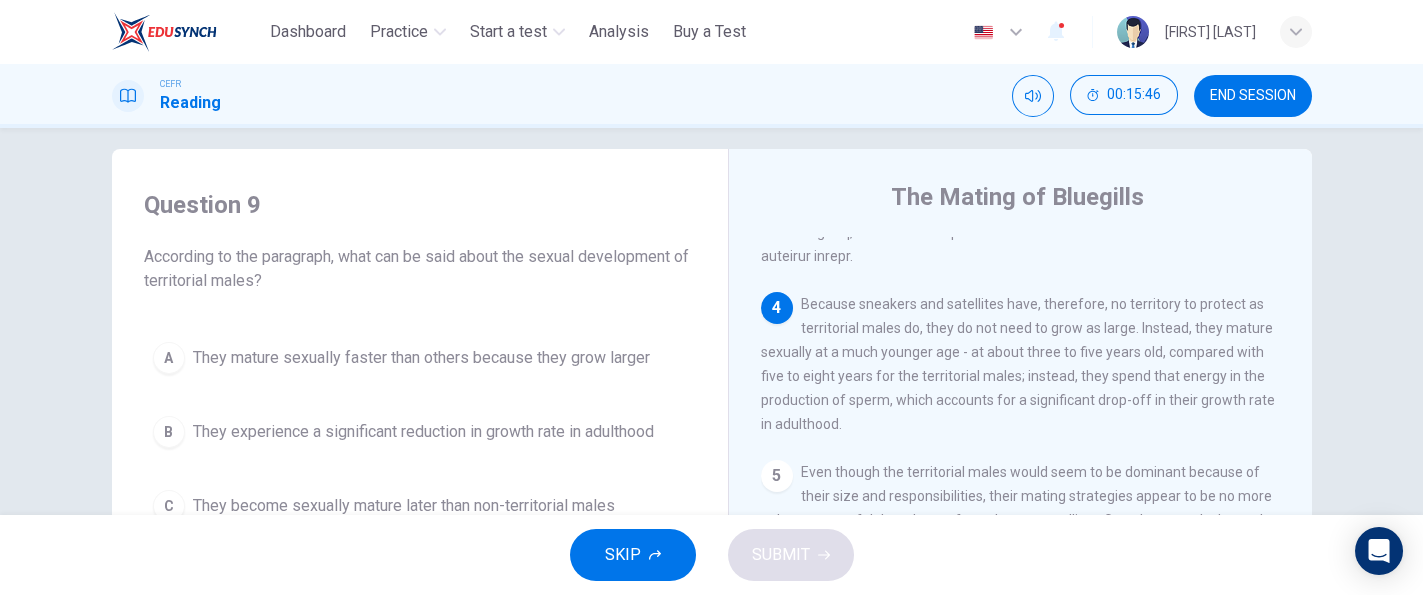scroll, scrollTop: 0, scrollLeft: 0, axis: both 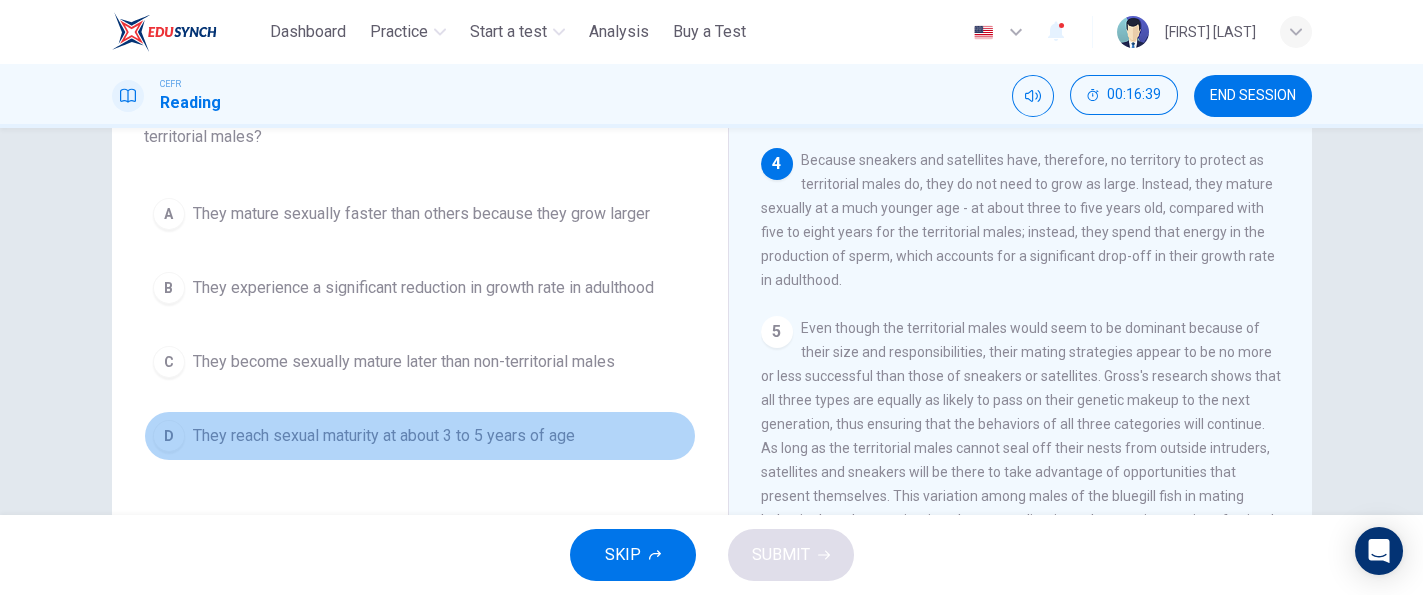 click on "D They reach sexual maturity at about [AGE] to [AGE] years of age" at bounding box center [420, 436] 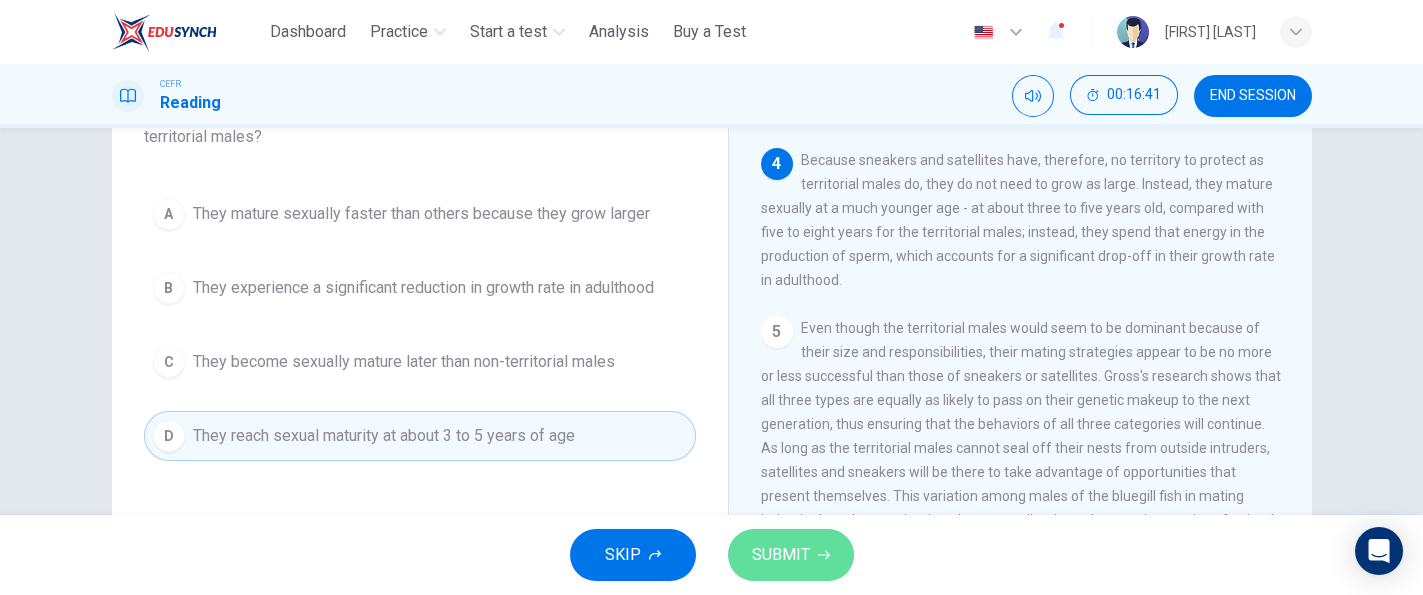 click on "SUBMIT" at bounding box center [791, 555] 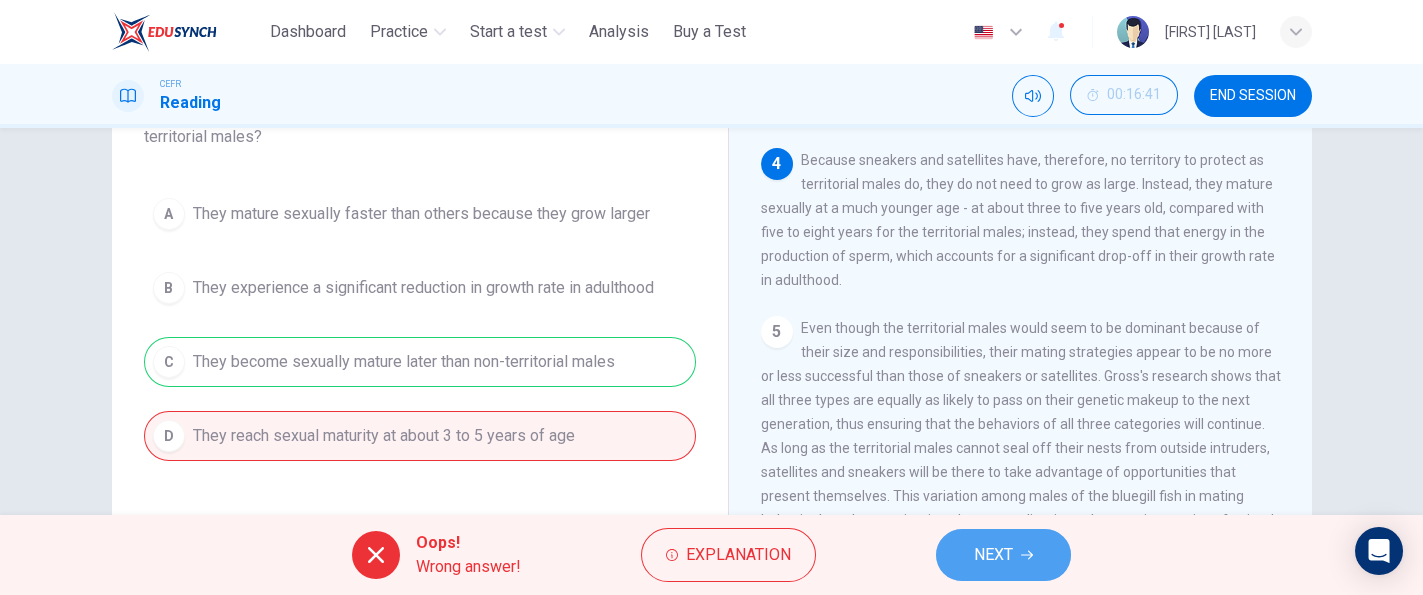 click on "NEXT" at bounding box center [993, 555] 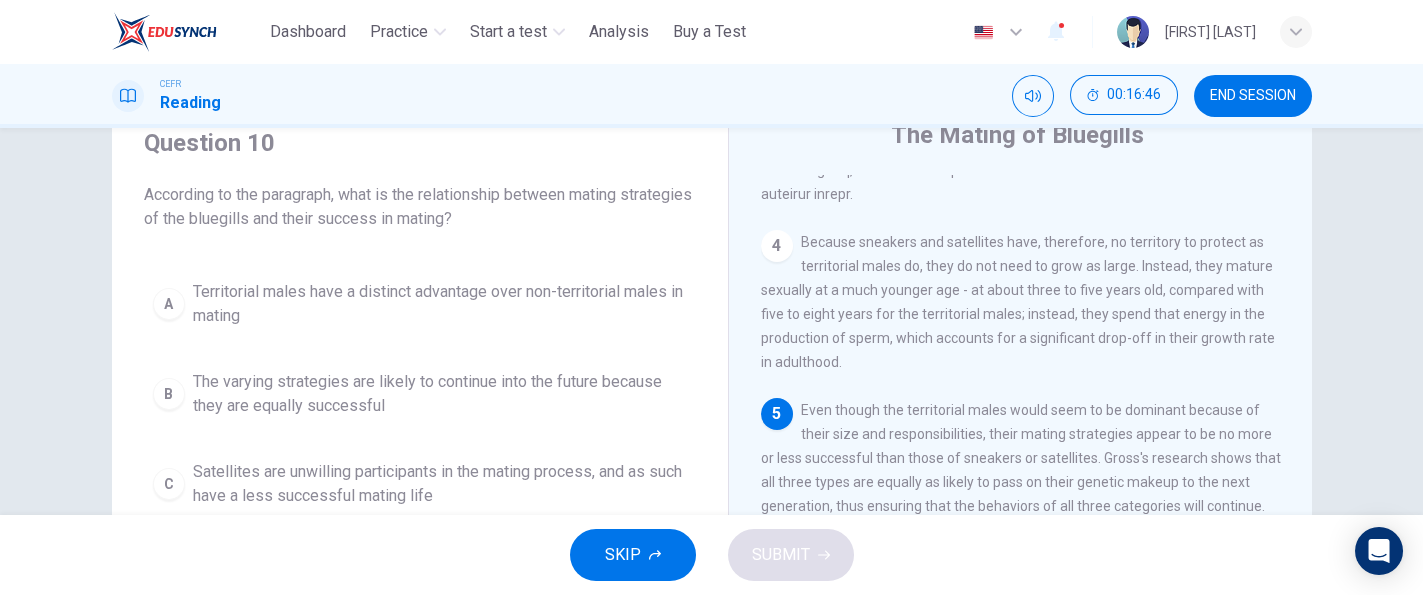 scroll, scrollTop: 133, scrollLeft: 0, axis: vertical 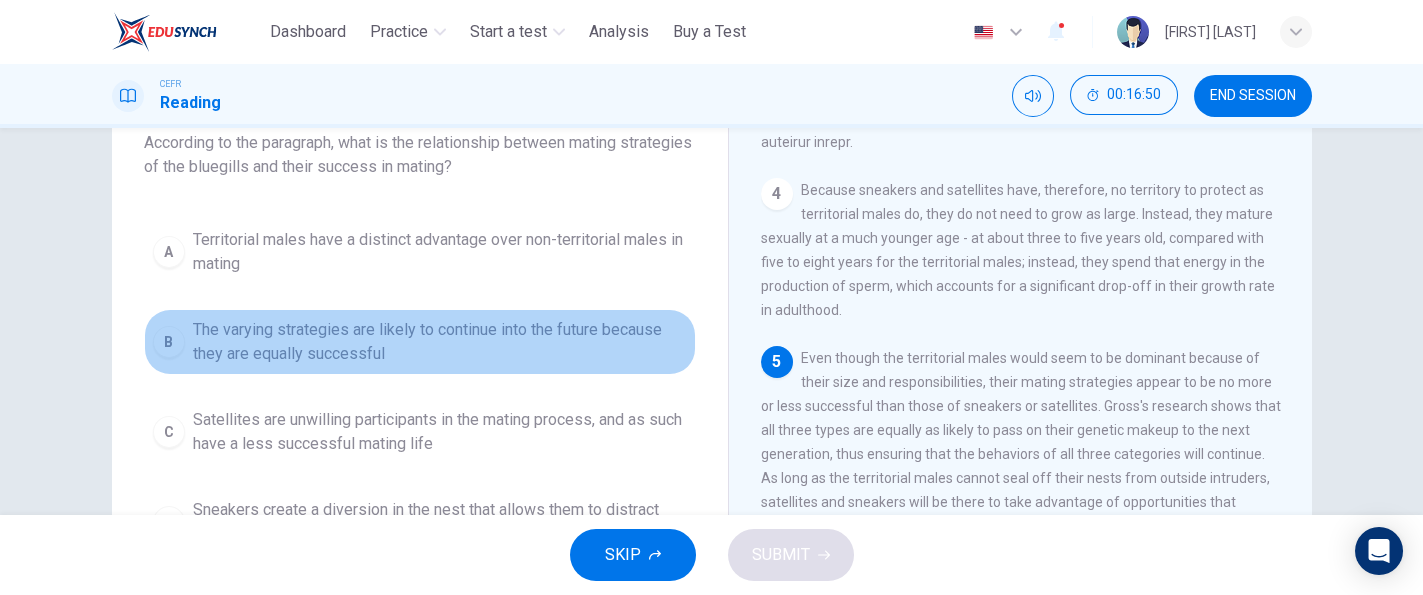 click on "The varying strategies are likely to continue into the future because they are equally successful" at bounding box center [440, 342] 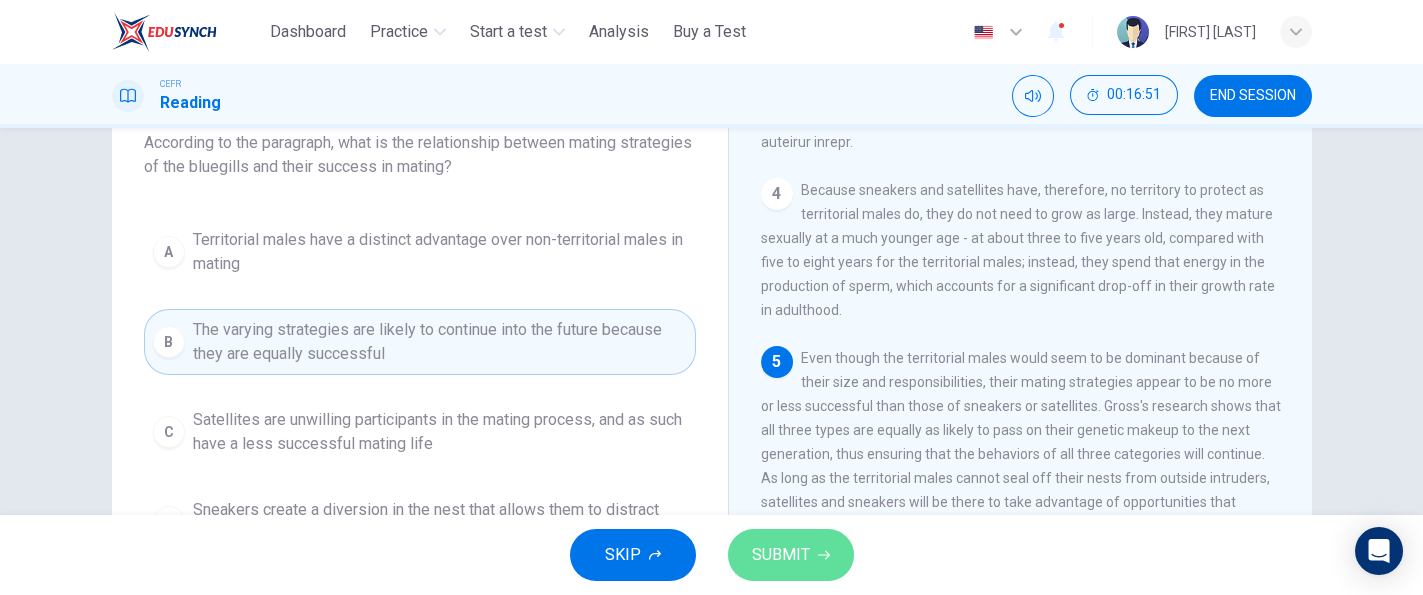 click on "SUBMIT" at bounding box center (781, 555) 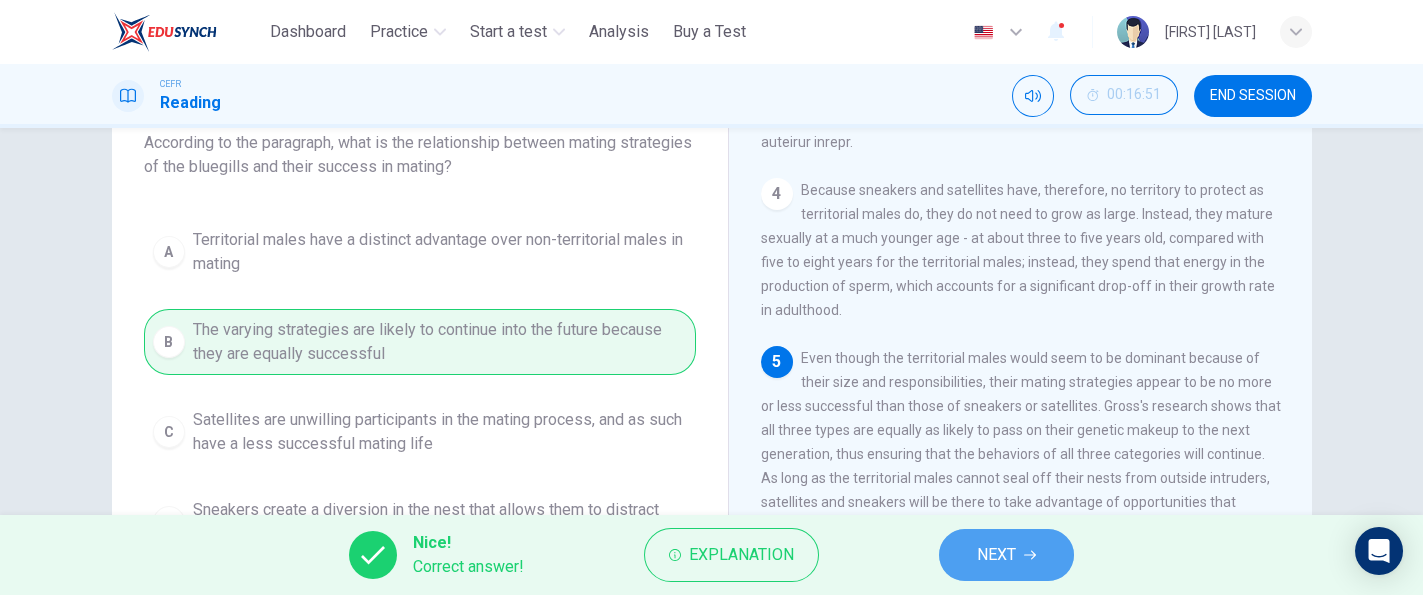 click on "NEXT" at bounding box center [1006, 555] 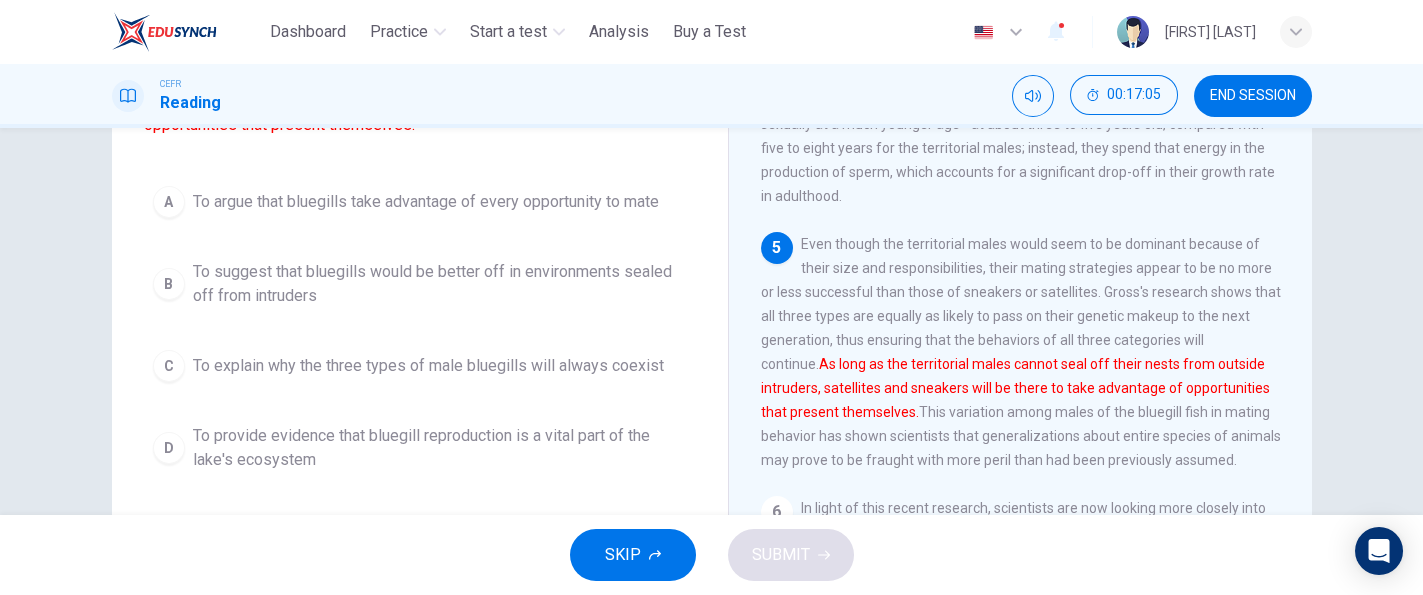 scroll, scrollTop: 266, scrollLeft: 0, axis: vertical 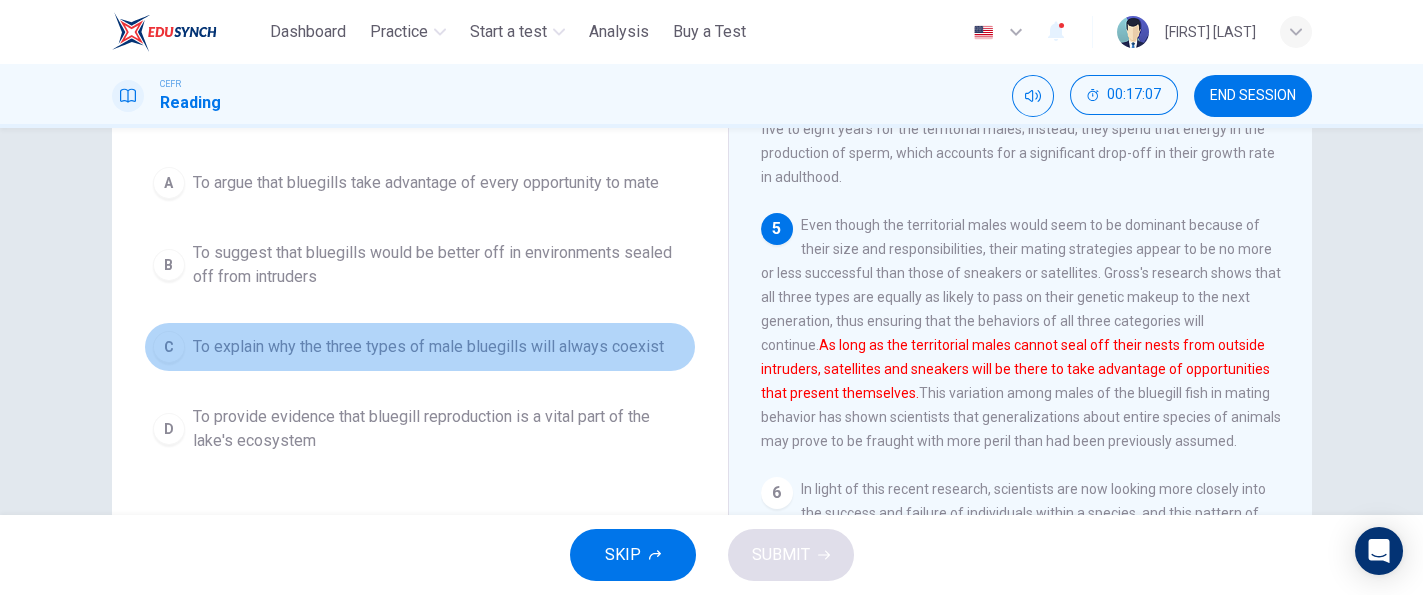 click on "To explain why the three types of male bluegills will always coexist" at bounding box center (428, 347) 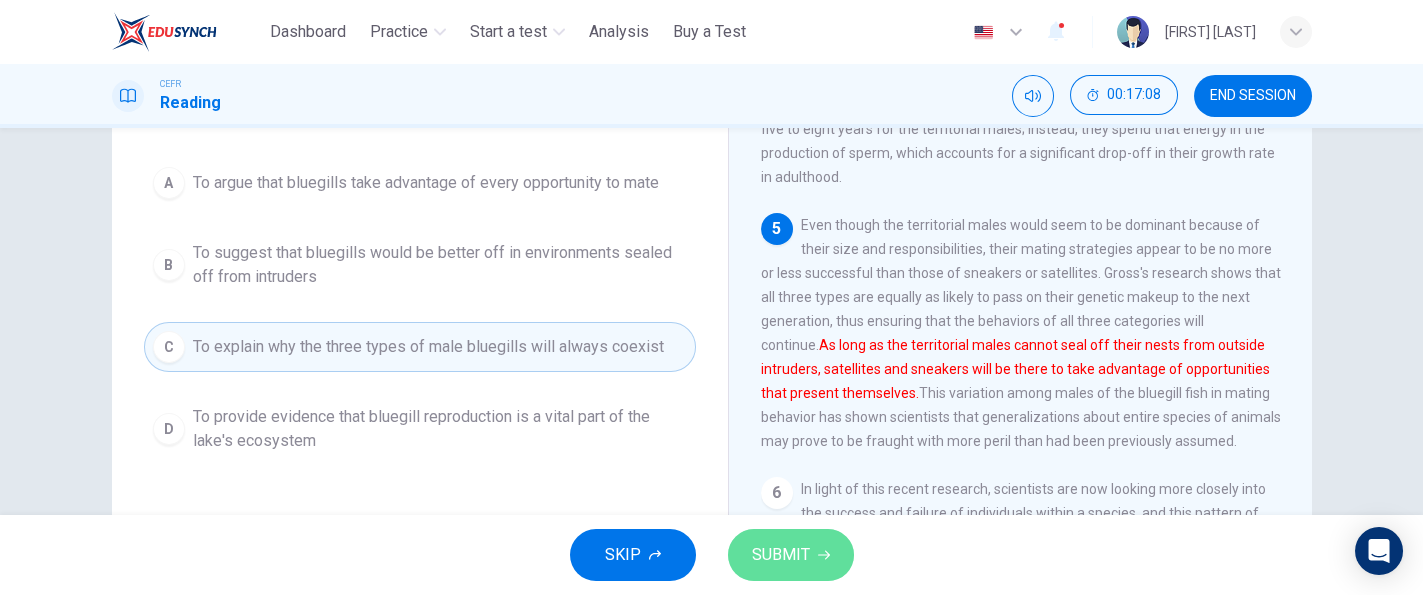click on "SUBMIT" at bounding box center [781, 555] 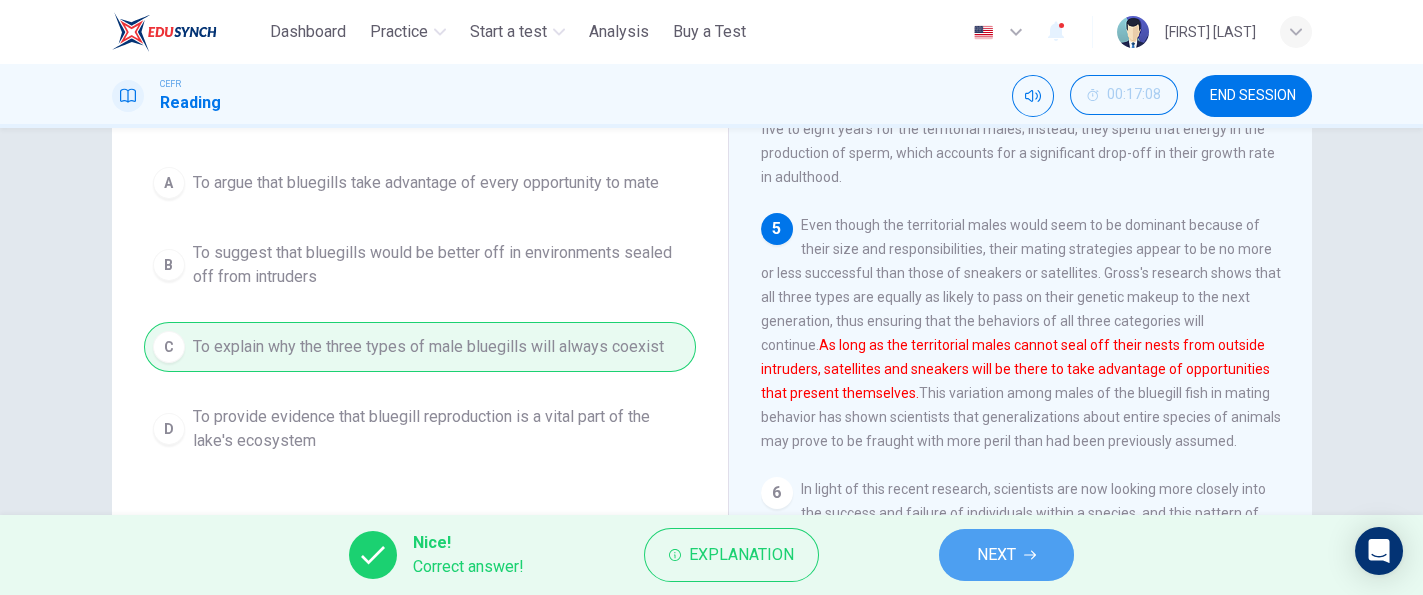 click on "NEXT" at bounding box center [1006, 555] 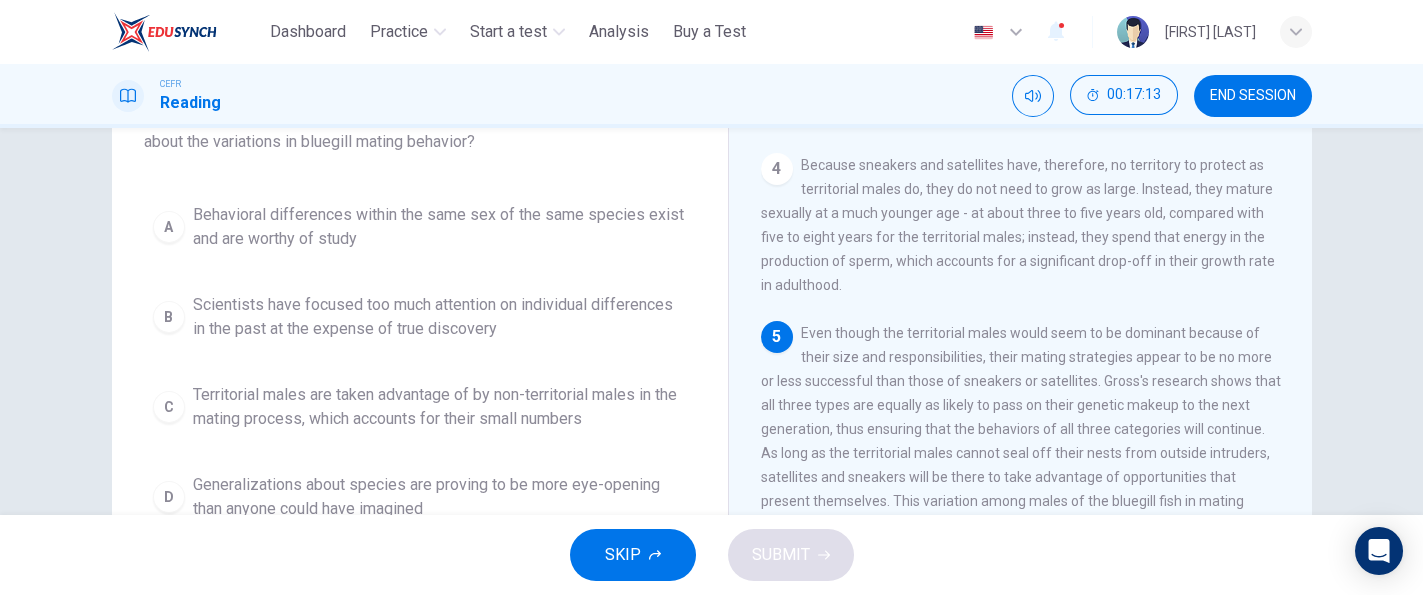 scroll, scrollTop: 194, scrollLeft: 0, axis: vertical 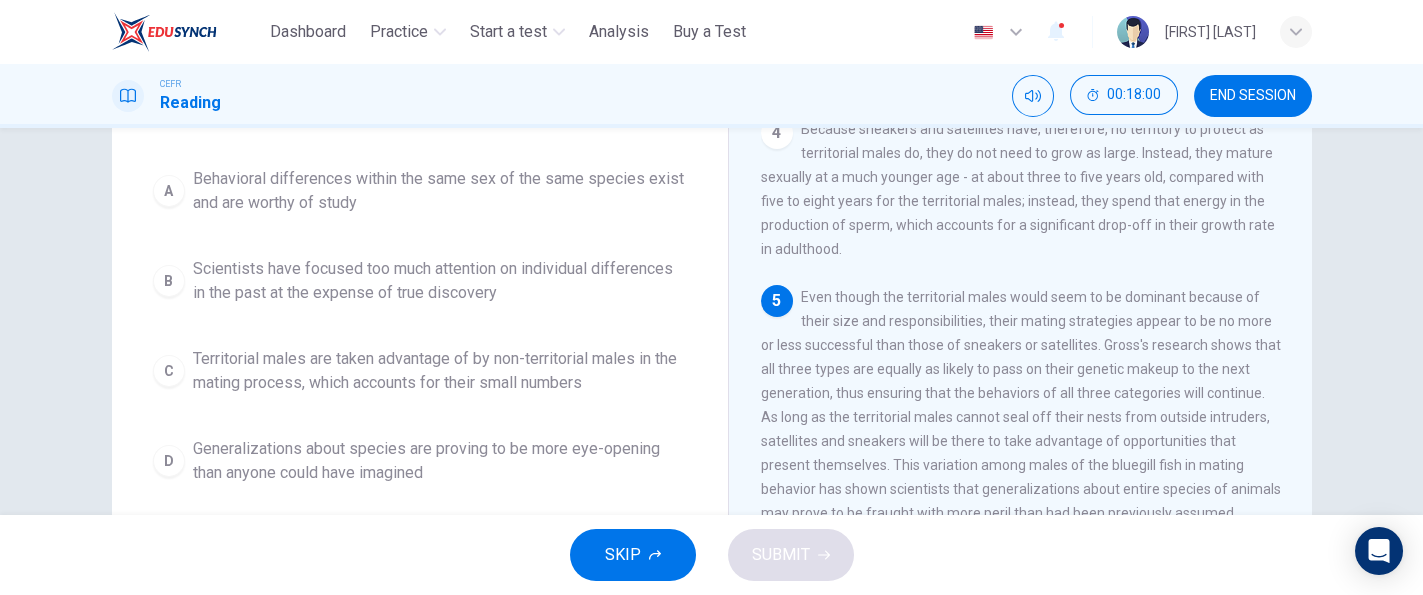 click on "Territorial males are taken advantage of by non-territorial males in the mating process, which accounts for their small numbers" at bounding box center (440, 371) 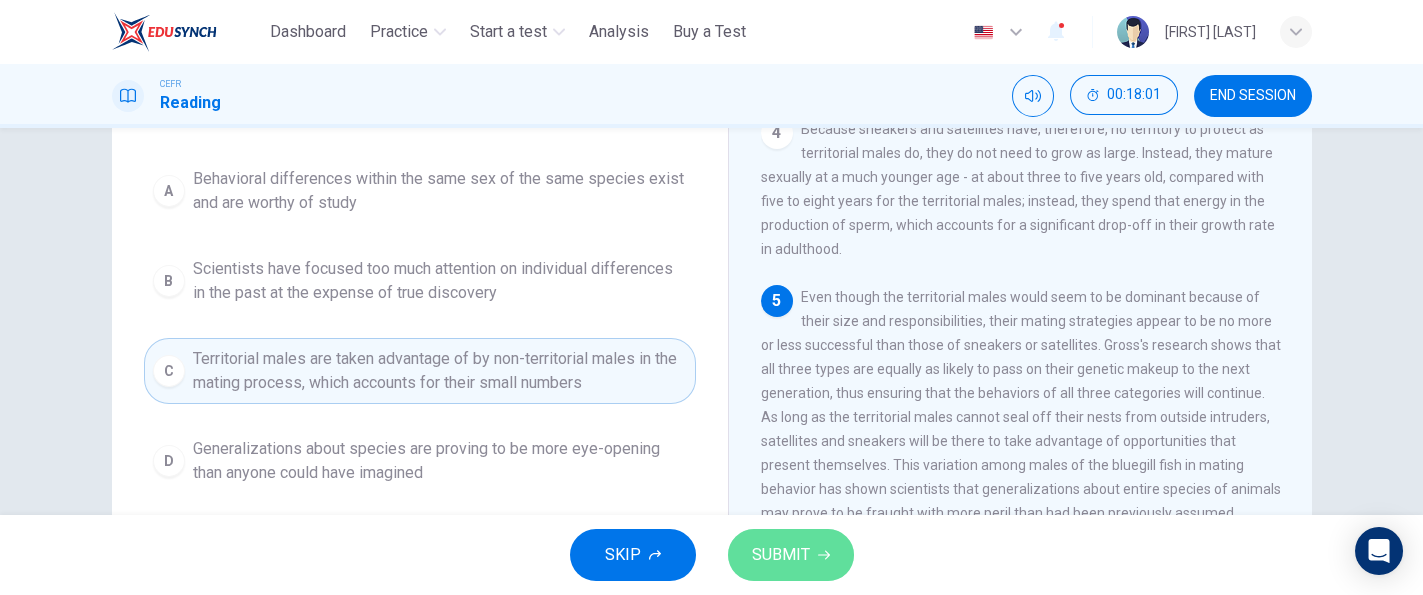 click on "SUBMIT" at bounding box center (781, 555) 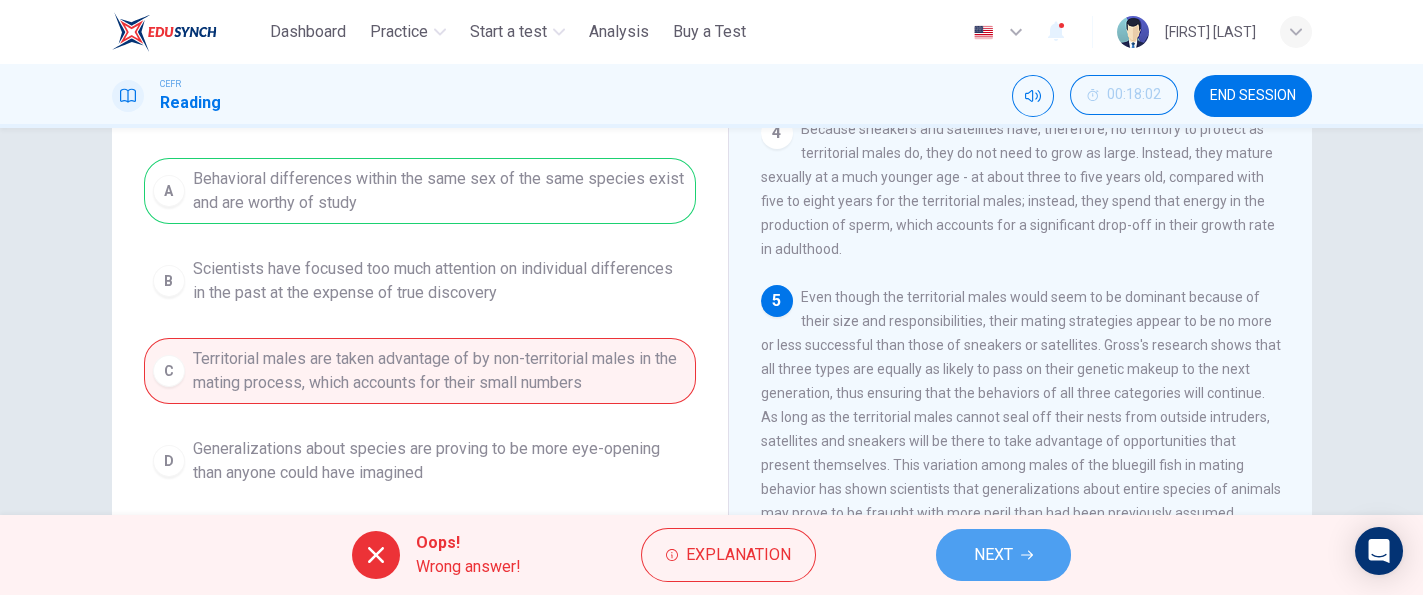 click on "NEXT" at bounding box center (993, 555) 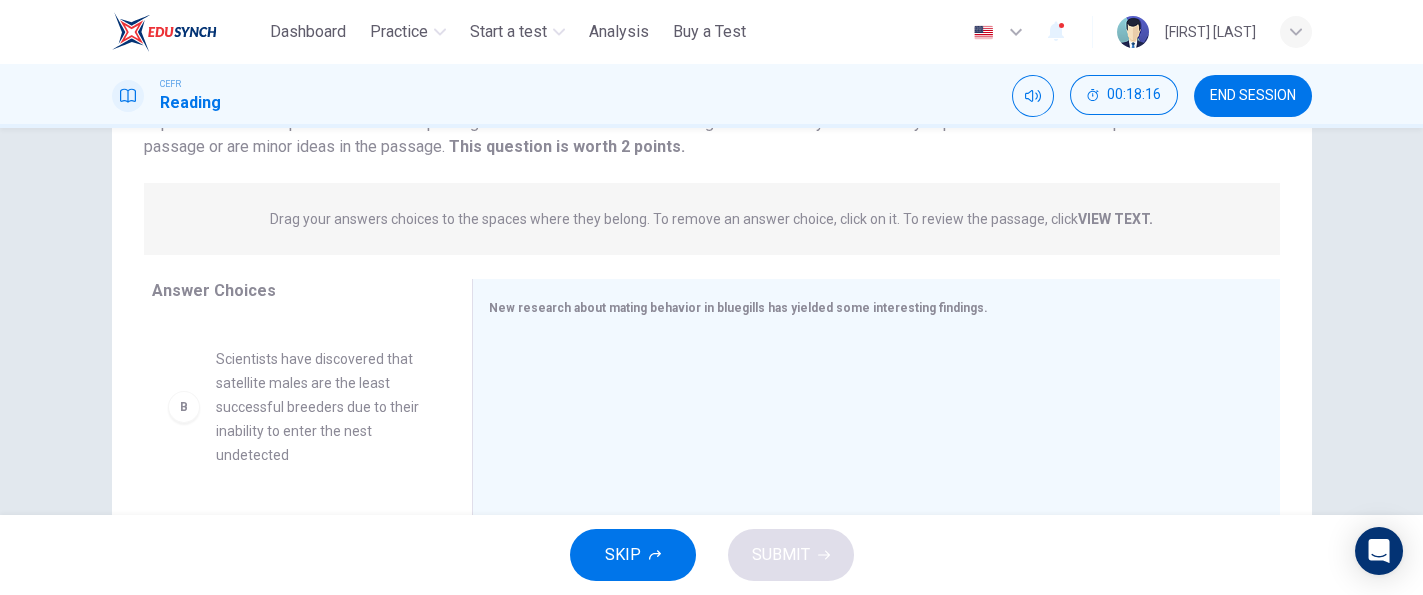 scroll, scrollTop: 133, scrollLeft: 0, axis: vertical 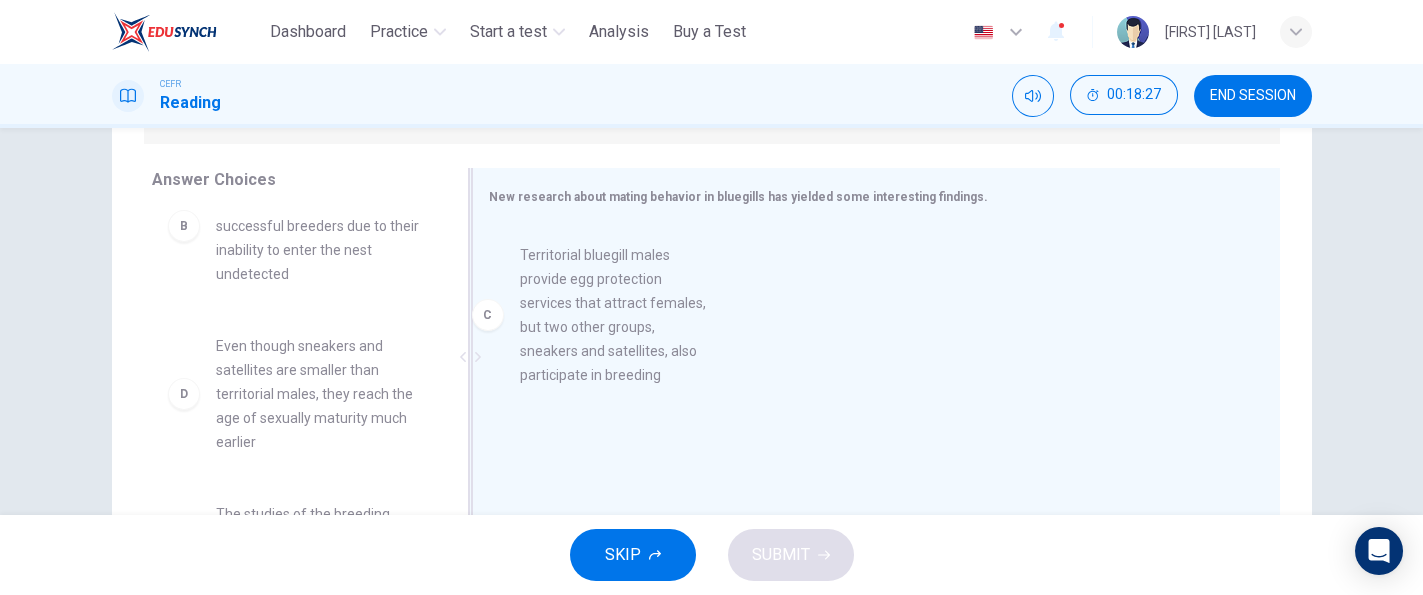 drag, startPoint x: 358, startPoint y: 445, endPoint x: 677, endPoint y: 349, distance: 333.1321 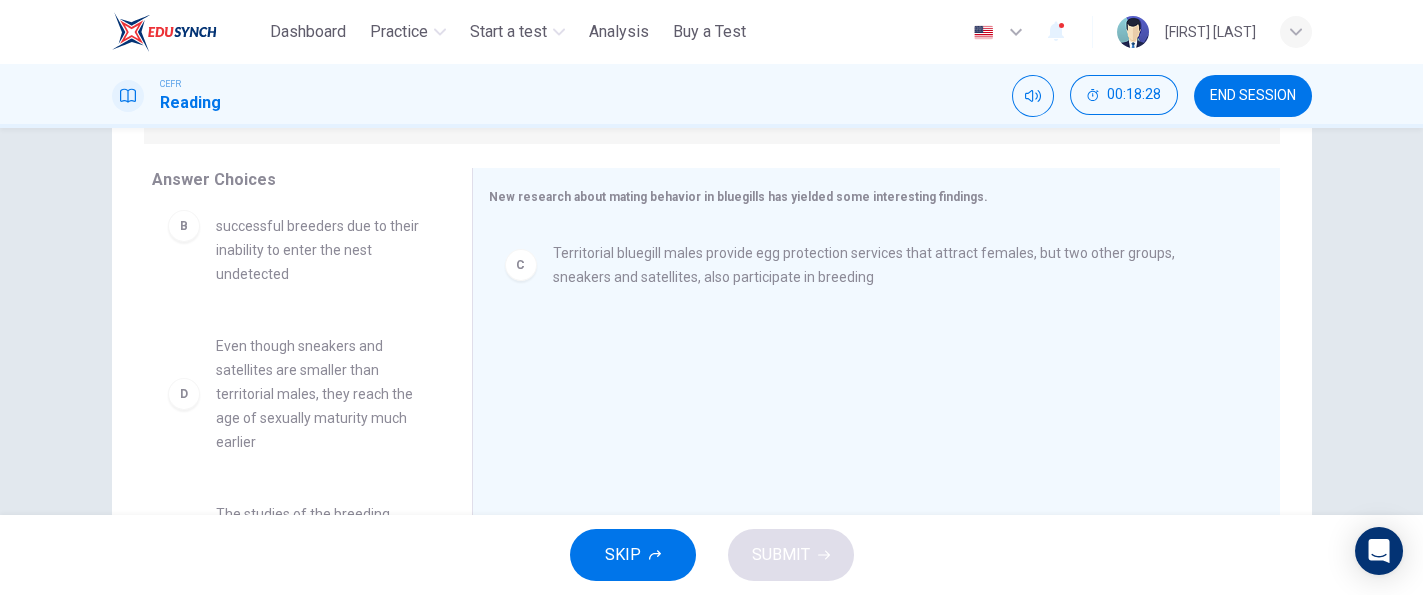 scroll, scrollTop: 0, scrollLeft: 0, axis: both 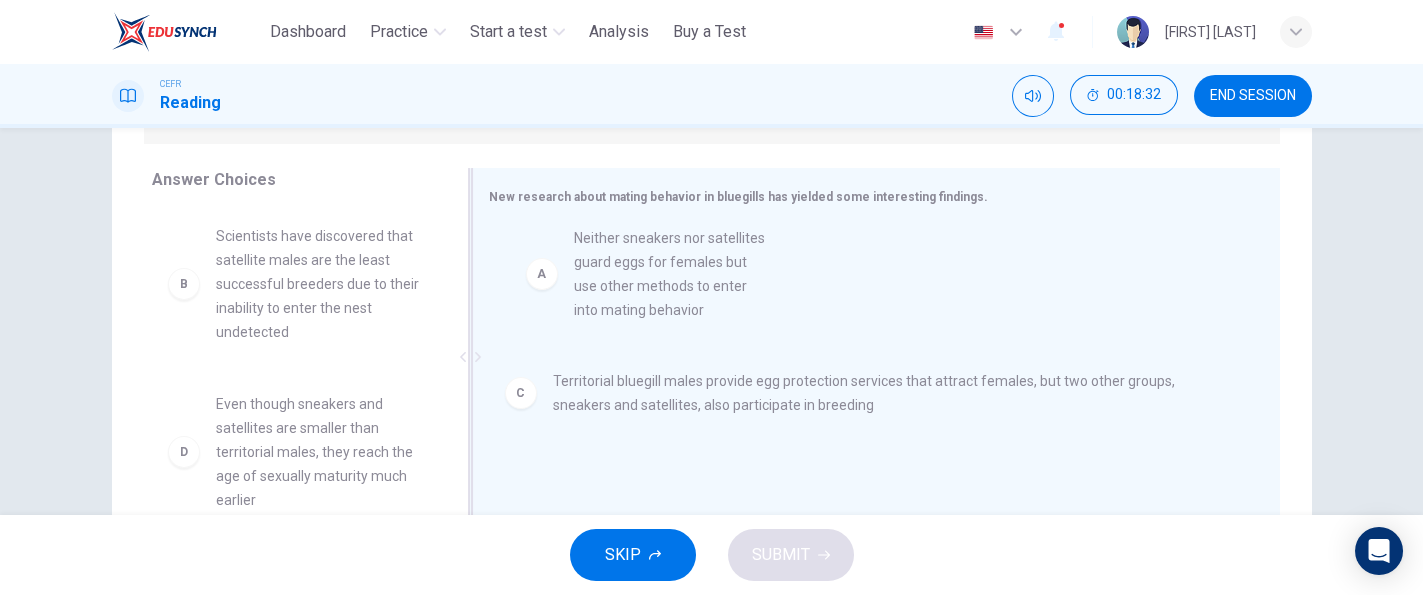 drag, startPoint x: 291, startPoint y: 299, endPoint x: 667, endPoint y: 297, distance: 376.0053 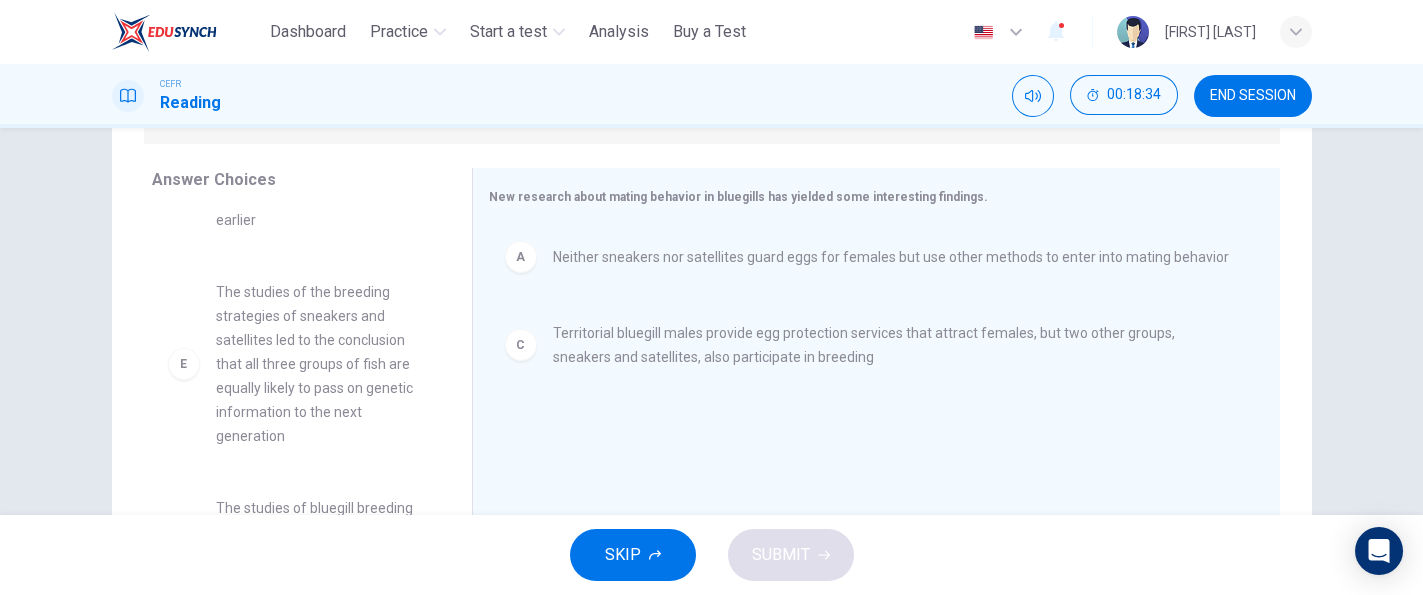 scroll, scrollTop: 395, scrollLeft: 0, axis: vertical 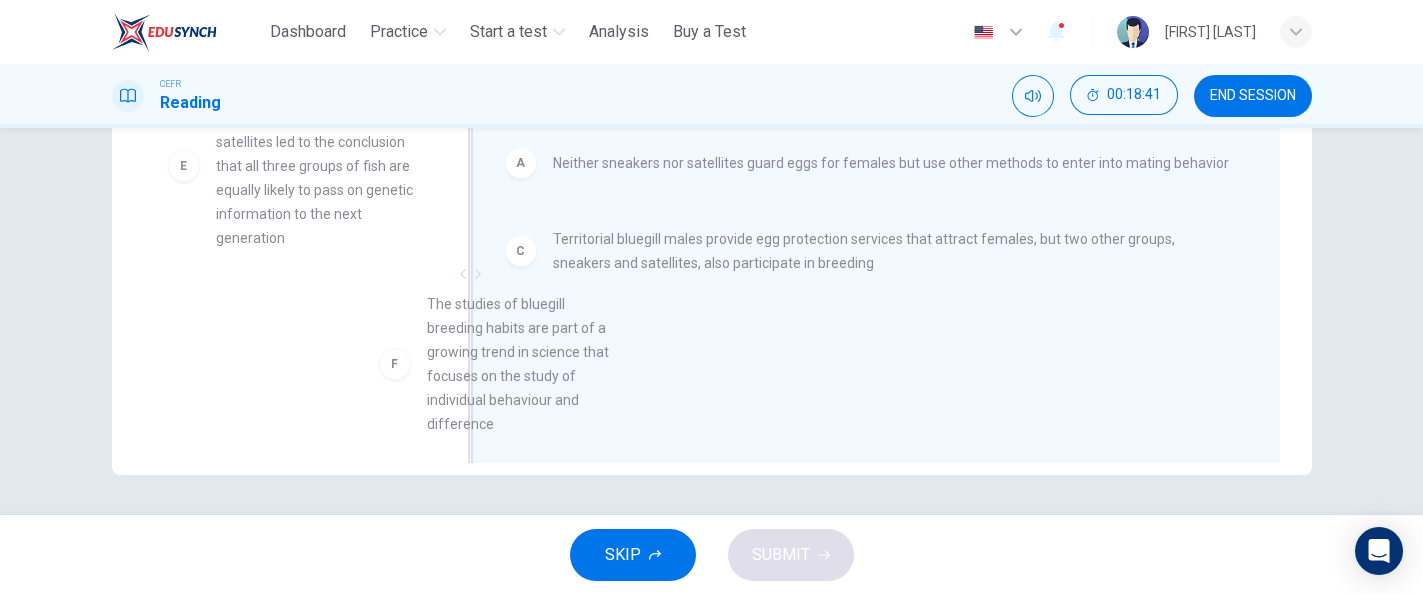 drag, startPoint x: 354, startPoint y: 386, endPoint x: 612, endPoint y: 369, distance: 258.55948 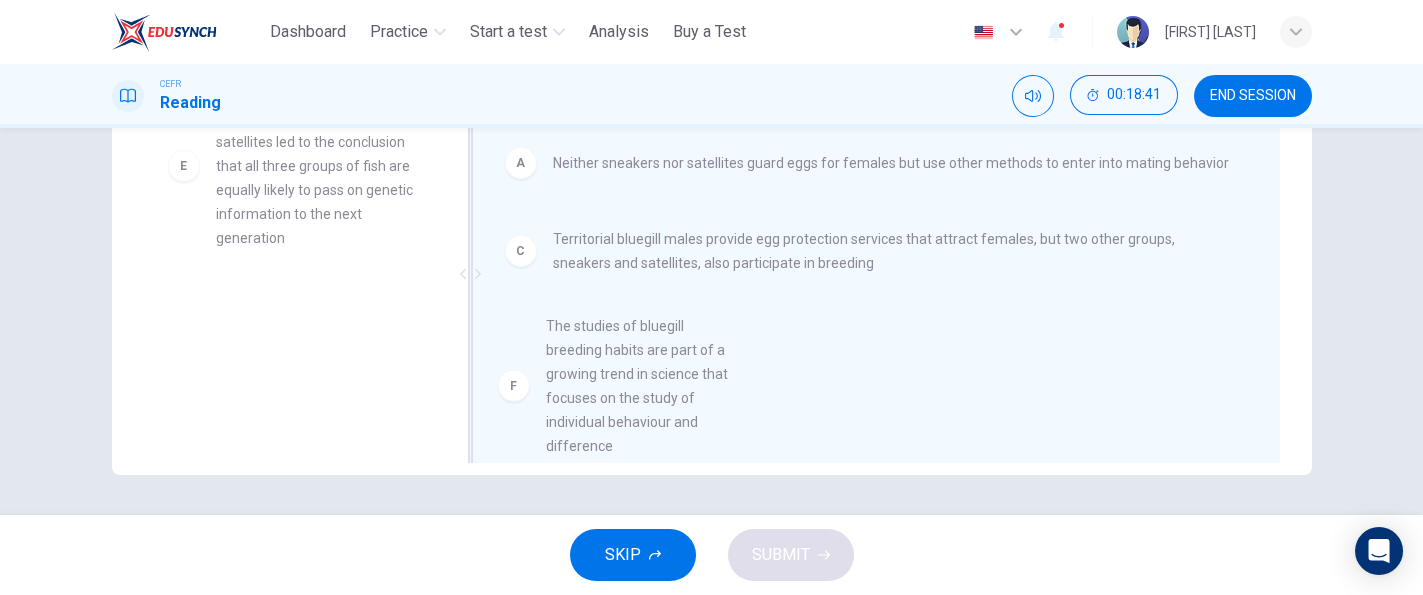 scroll, scrollTop: 0, scrollLeft: 0, axis: both 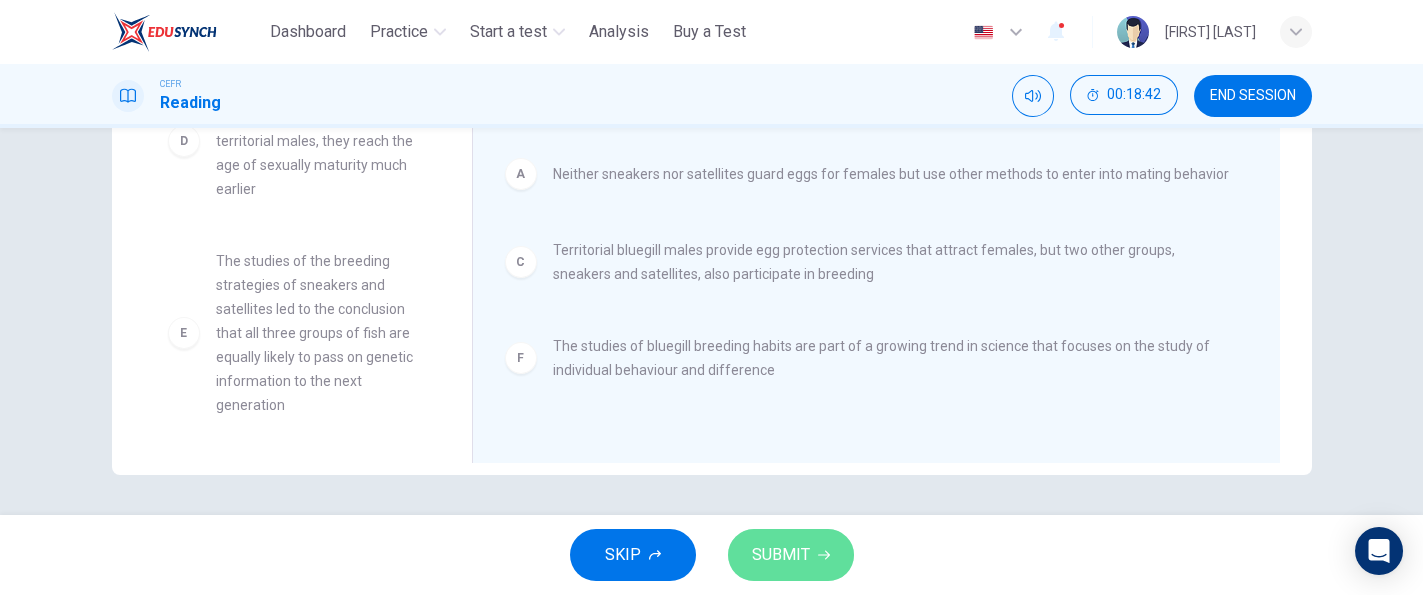 click on "SUBMIT" at bounding box center [781, 555] 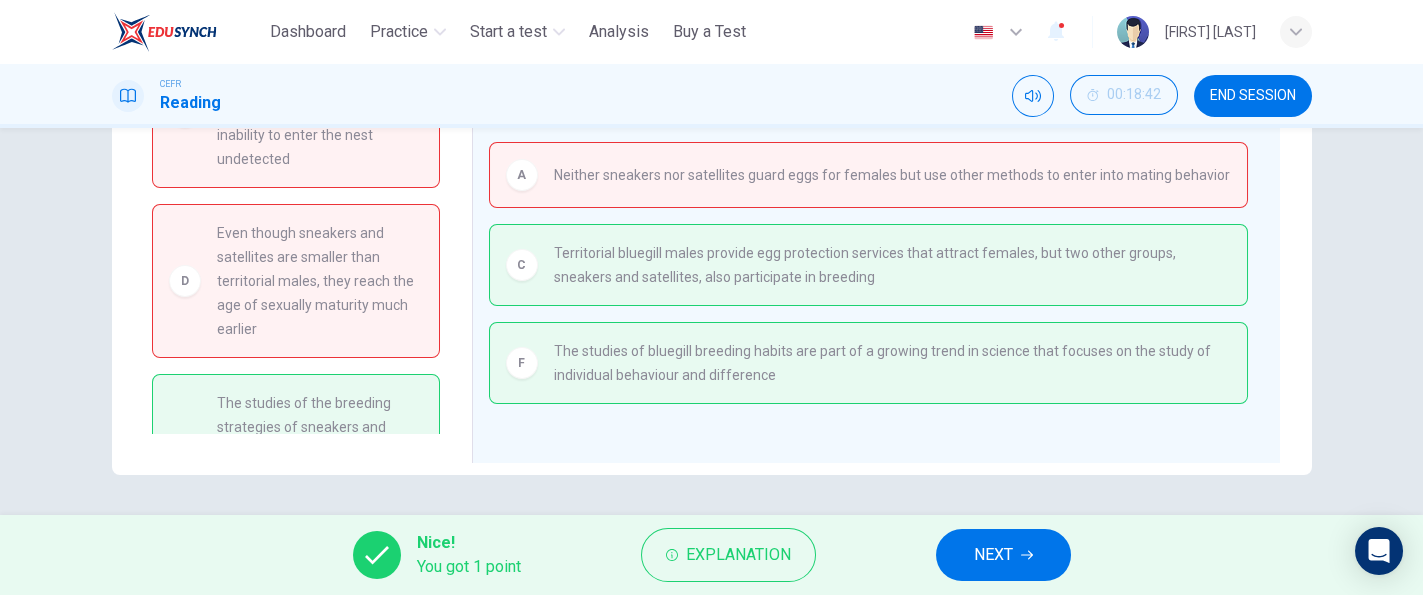 scroll, scrollTop: 0, scrollLeft: 0, axis: both 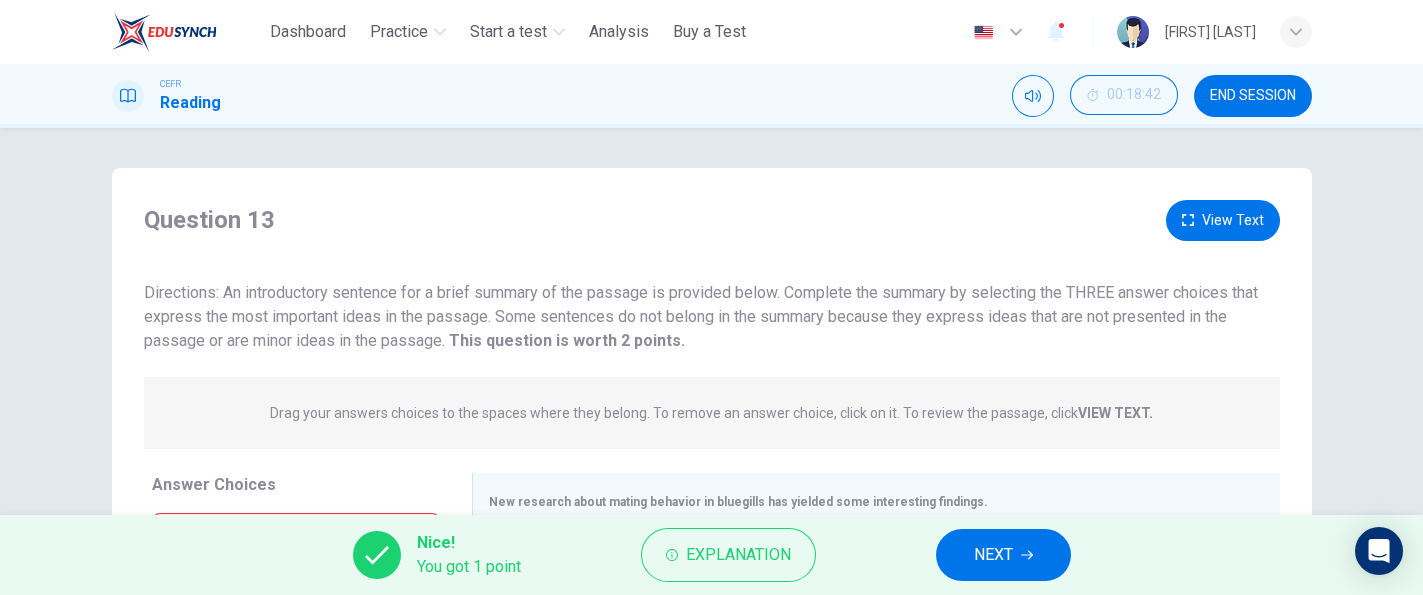 click on "NEXT" at bounding box center [993, 555] 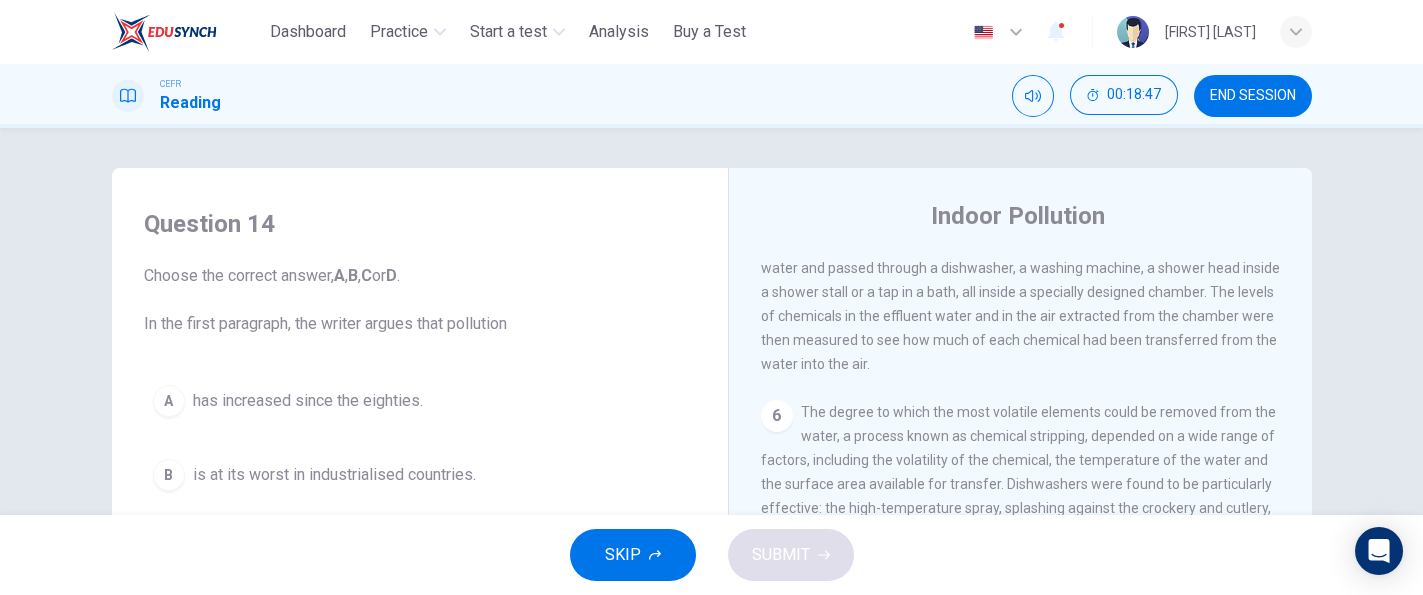 scroll, scrollTop: 1600, scrollLeft: 0, axis: vertical 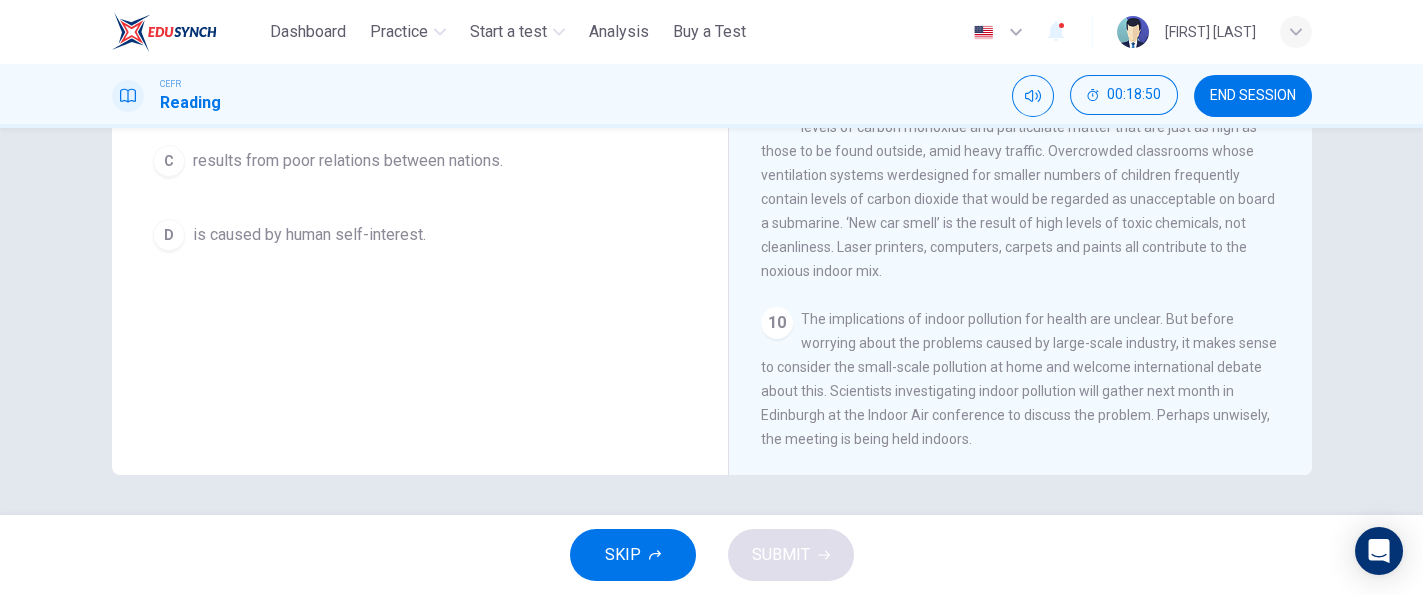 click on "CEFR Reading 00:18:50 END SESSION" at bounding box center (711, 96) 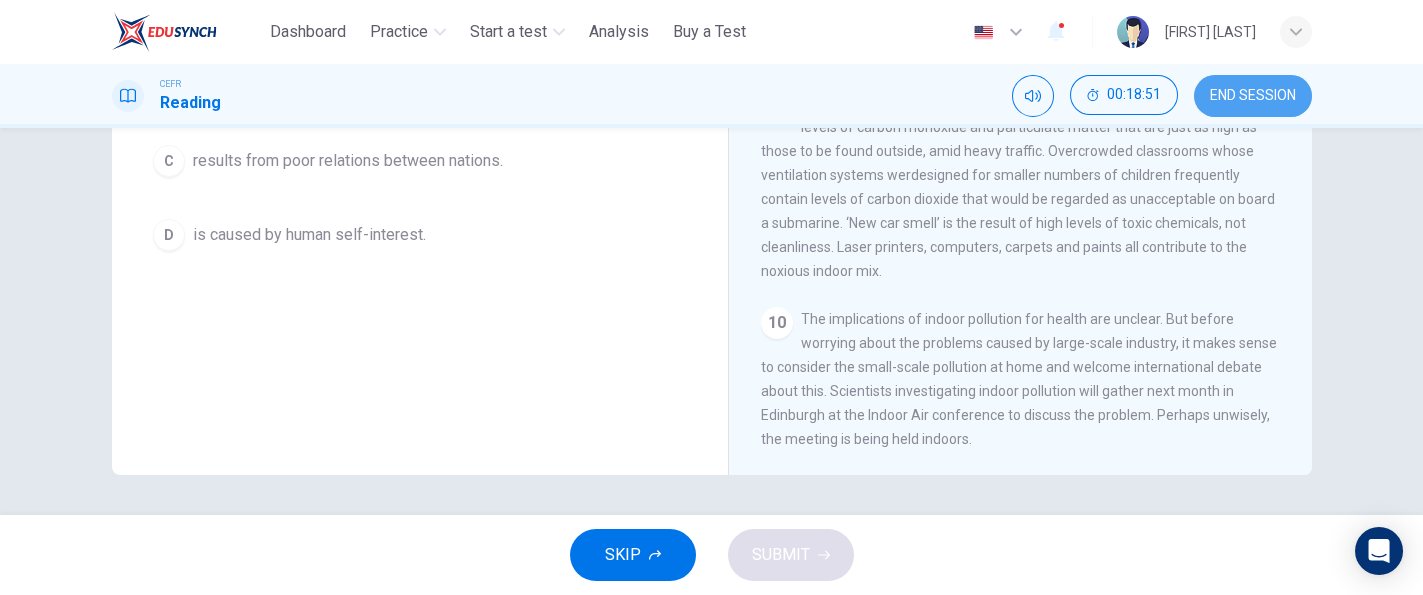 click on "END SESSION" at bounding box center (1253, 96) 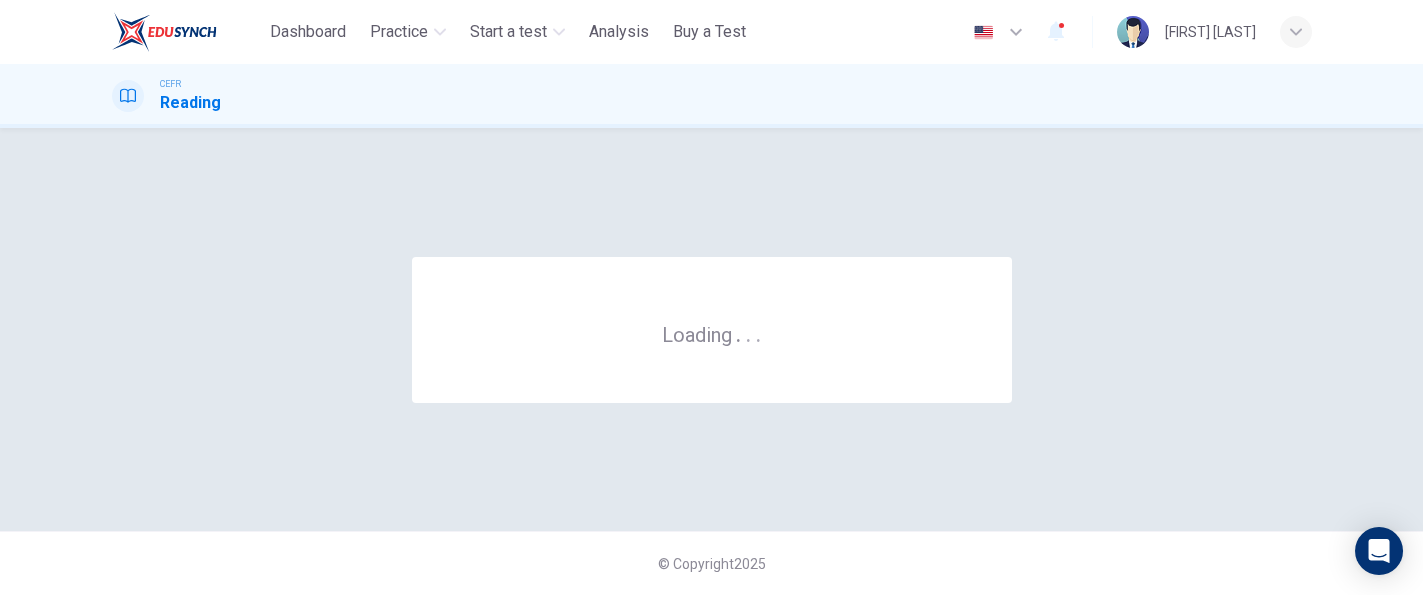 scroll, scrollTop: 0, scrollLeft: 0, axis: both 